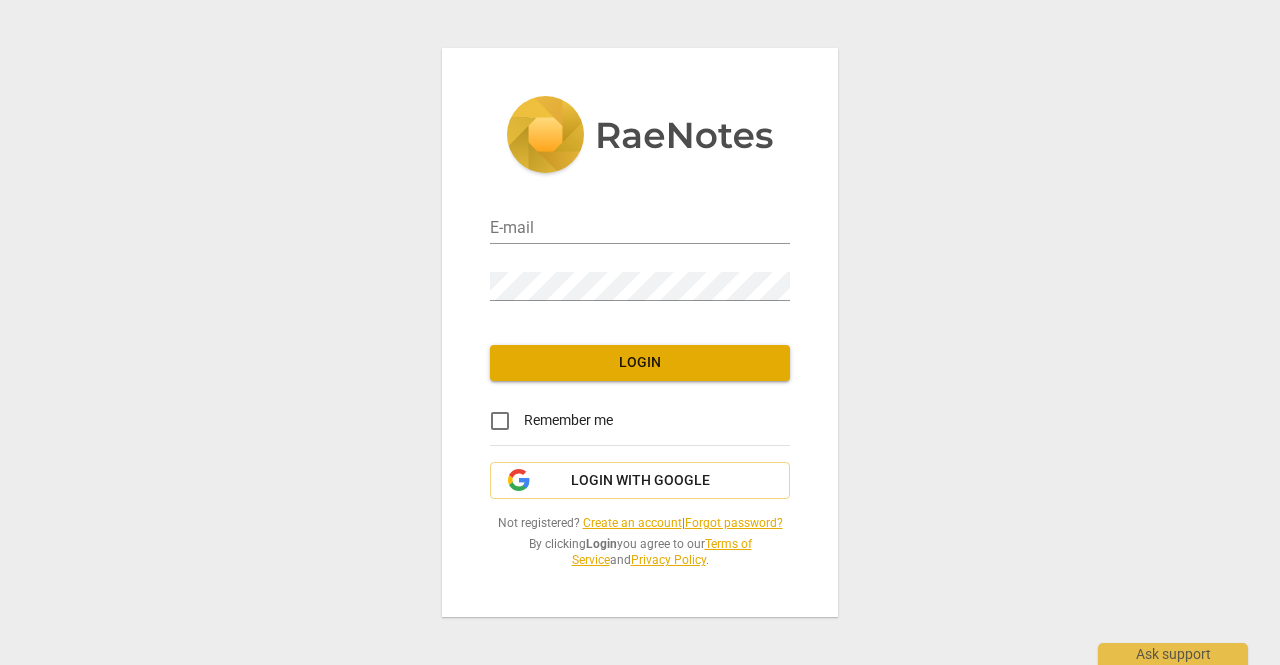 scroll, scrollTop: 0, scrollLeft: 0, axis: both 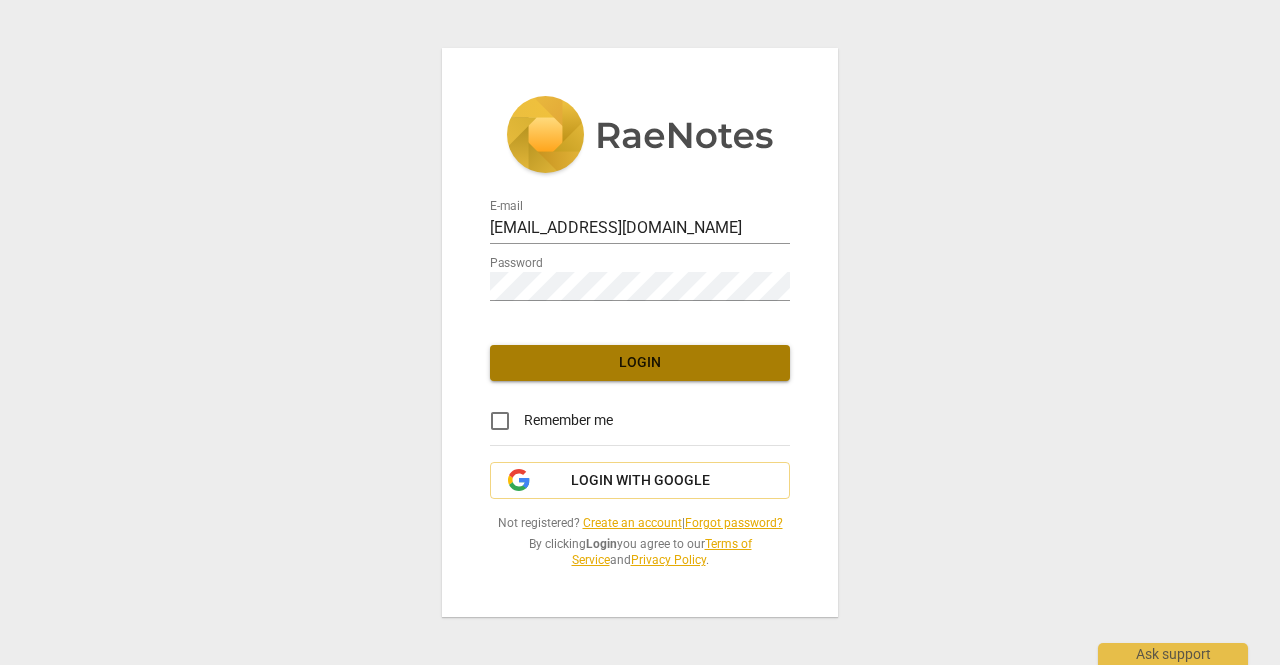 click on "Login" at bounding box center [640, 363] 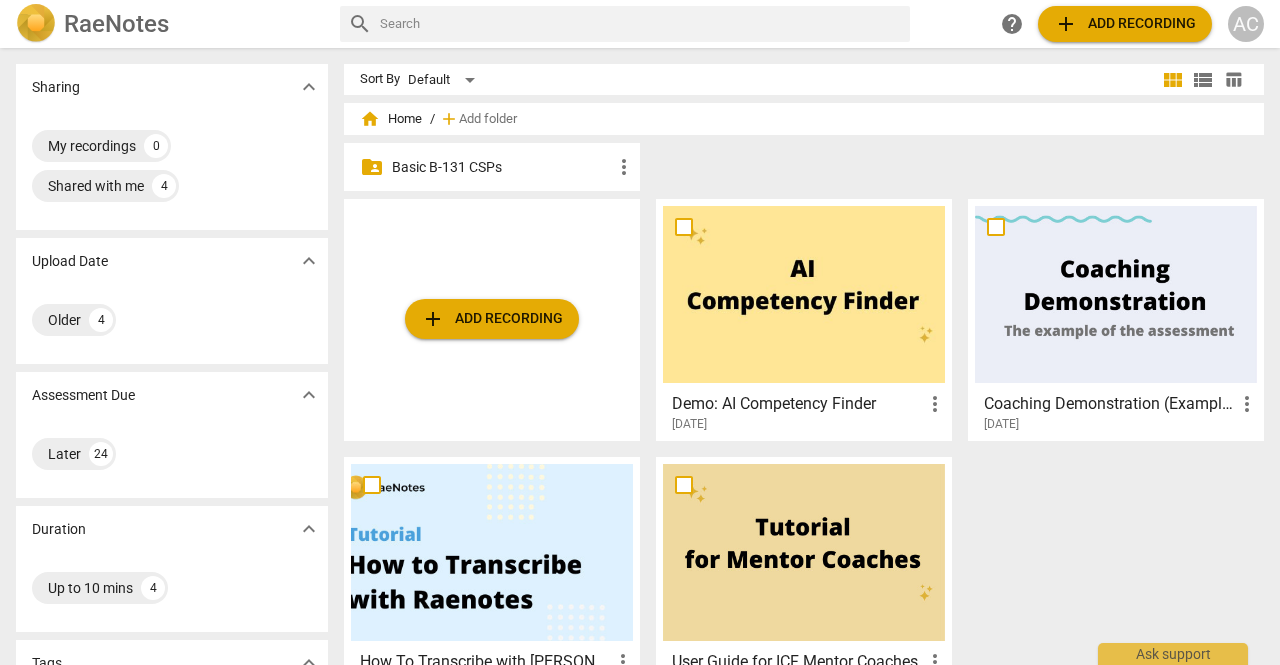 click on "Basic B-131 CSPs" at bounding box center (502, 167) 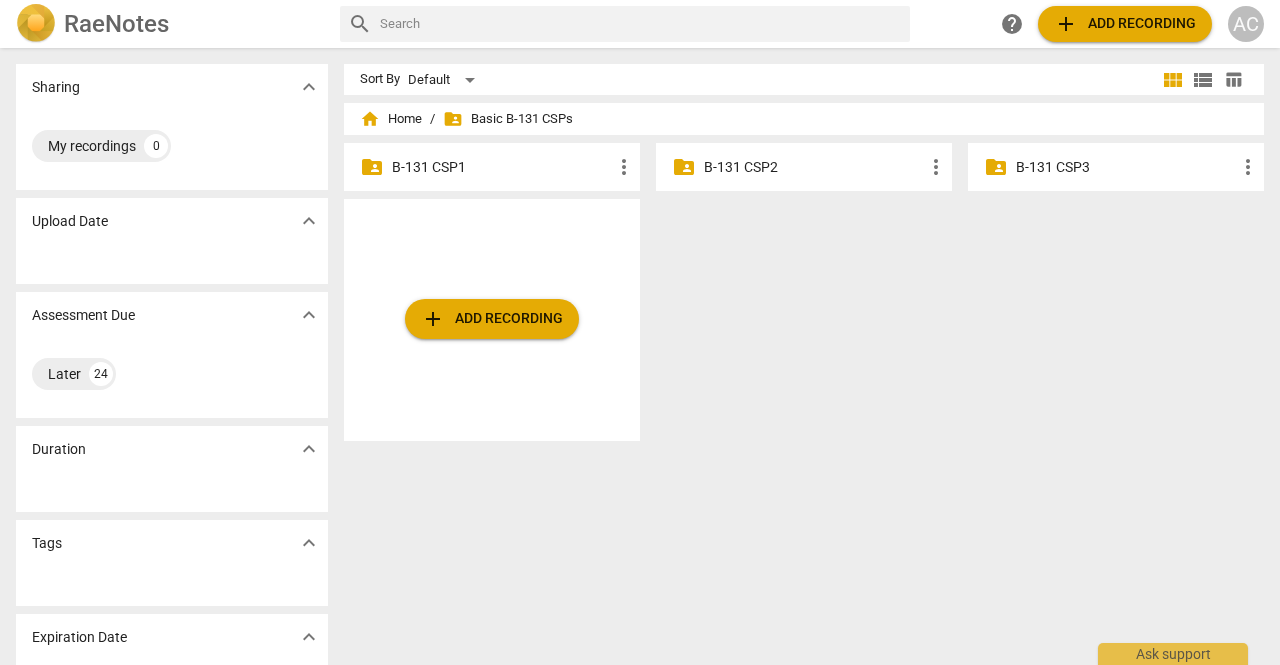 click on "B-131 CSP1" at bounding box center (502, 167) 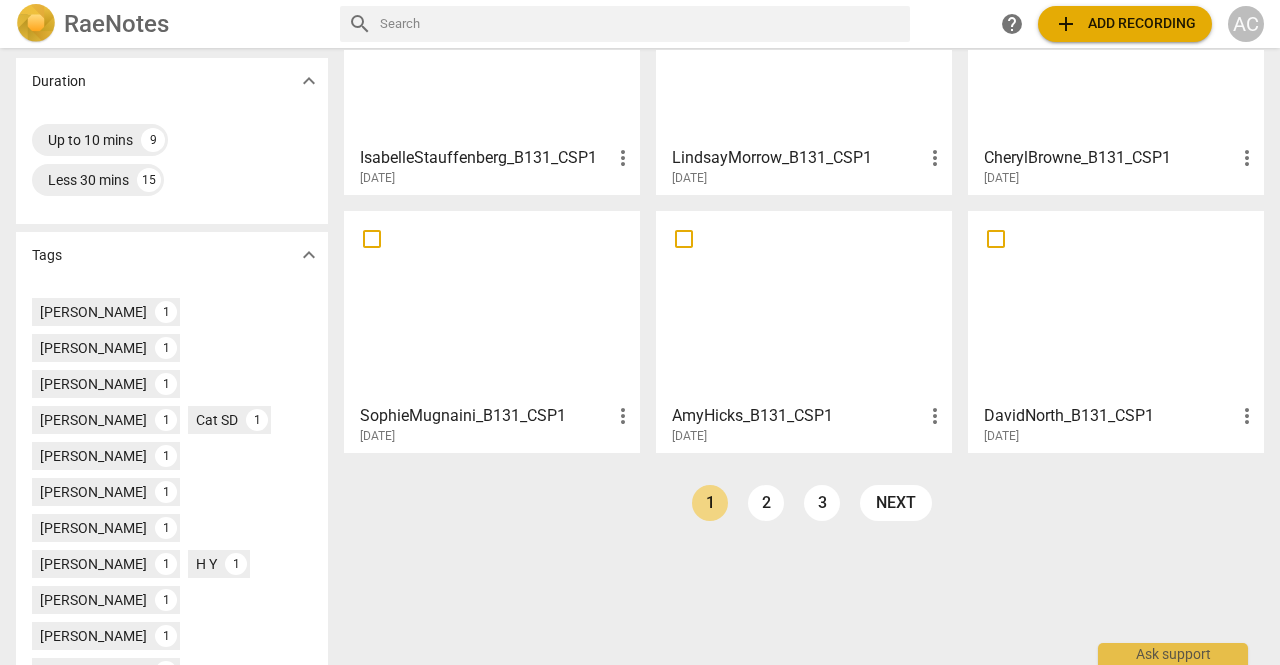 scroll, scrollTop: 446, scrollLeft: 0, axis: vertical 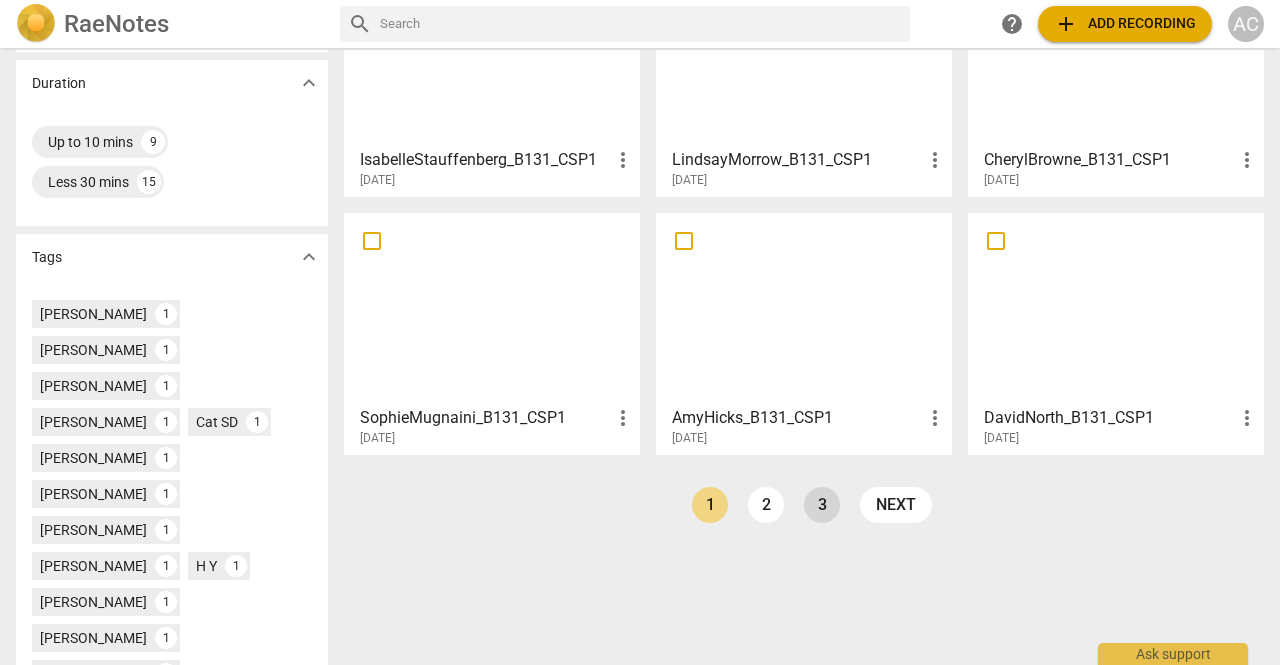 click on "3" at bounding box center (822, 505) 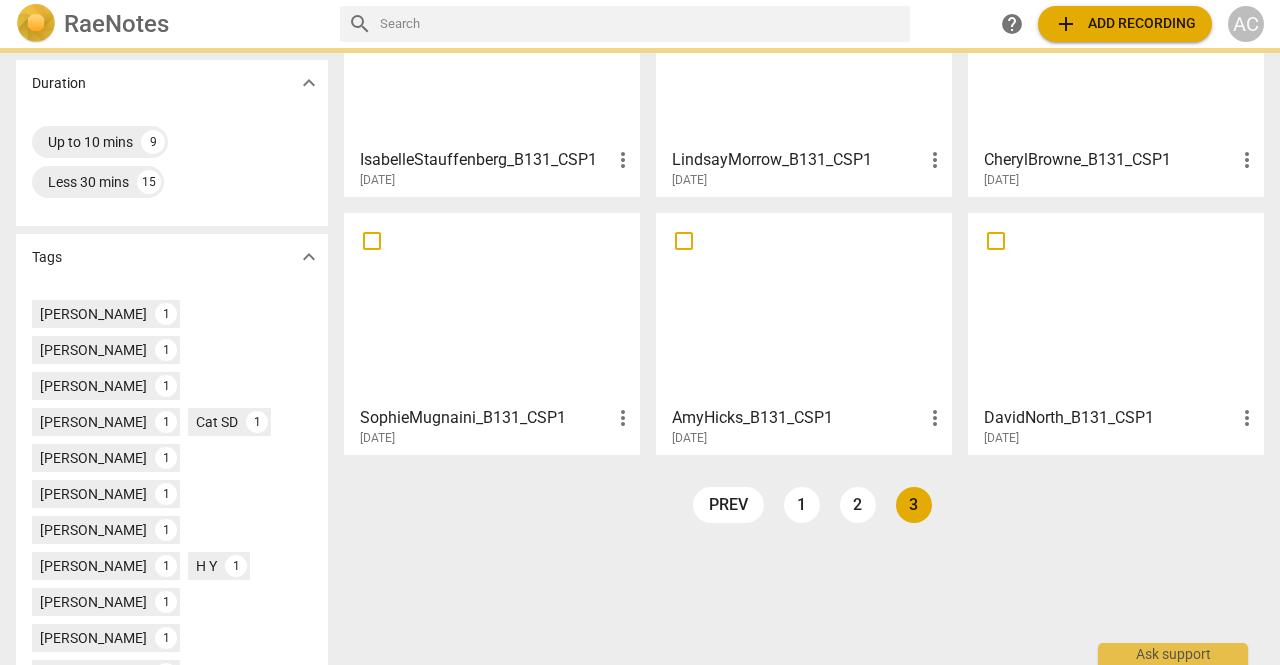 scroll, scrollTop: 0, scrollLeft: 0, axis: both 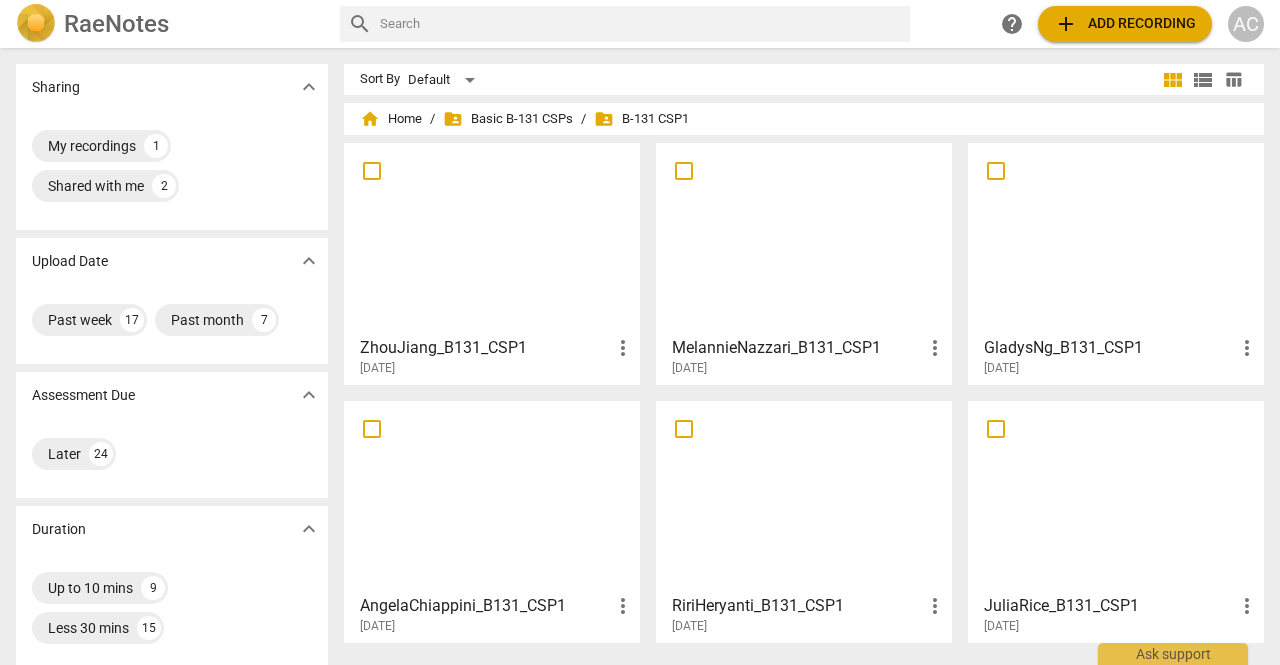 click at bounding box center [492, 496] 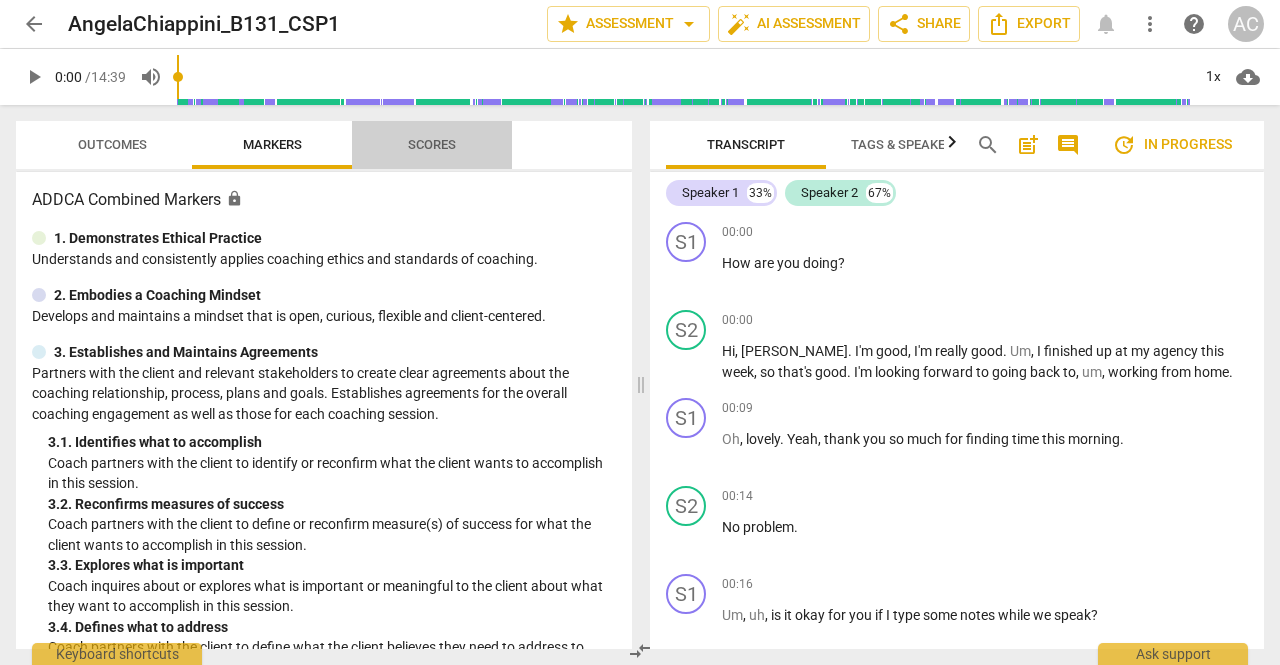 click on "Scores" at bounding box center (432, 144) 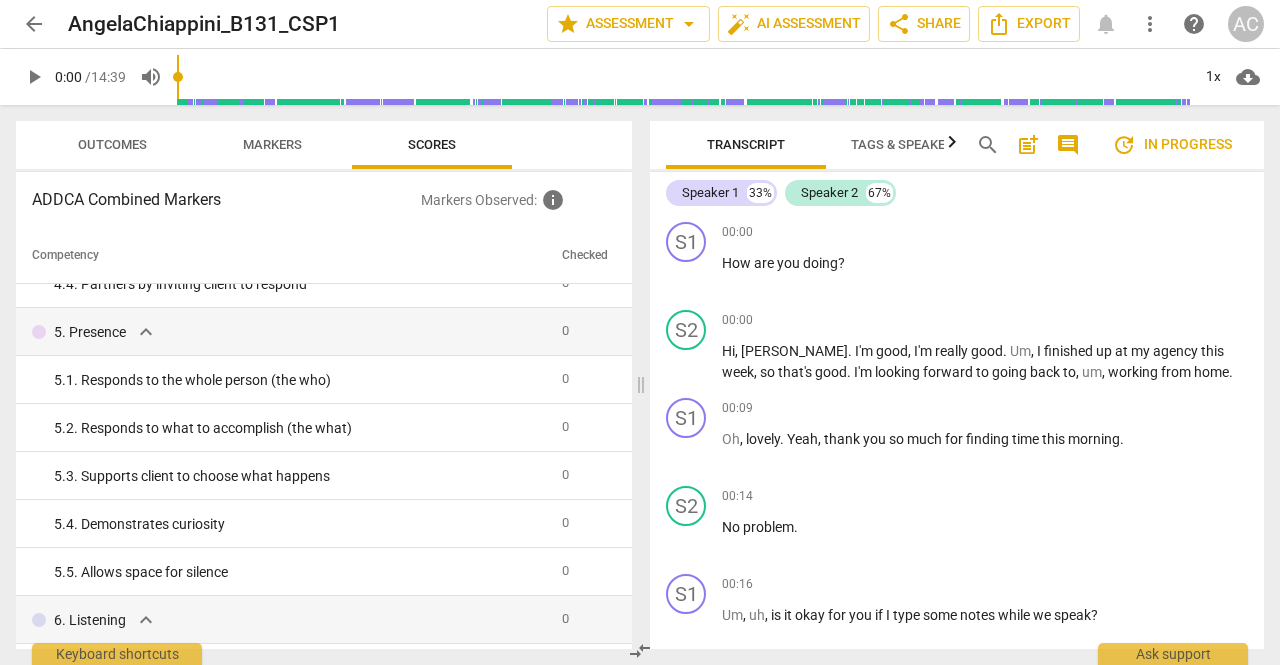 scroll, scrollTop: 0, scrollLeft: 0, axis: both 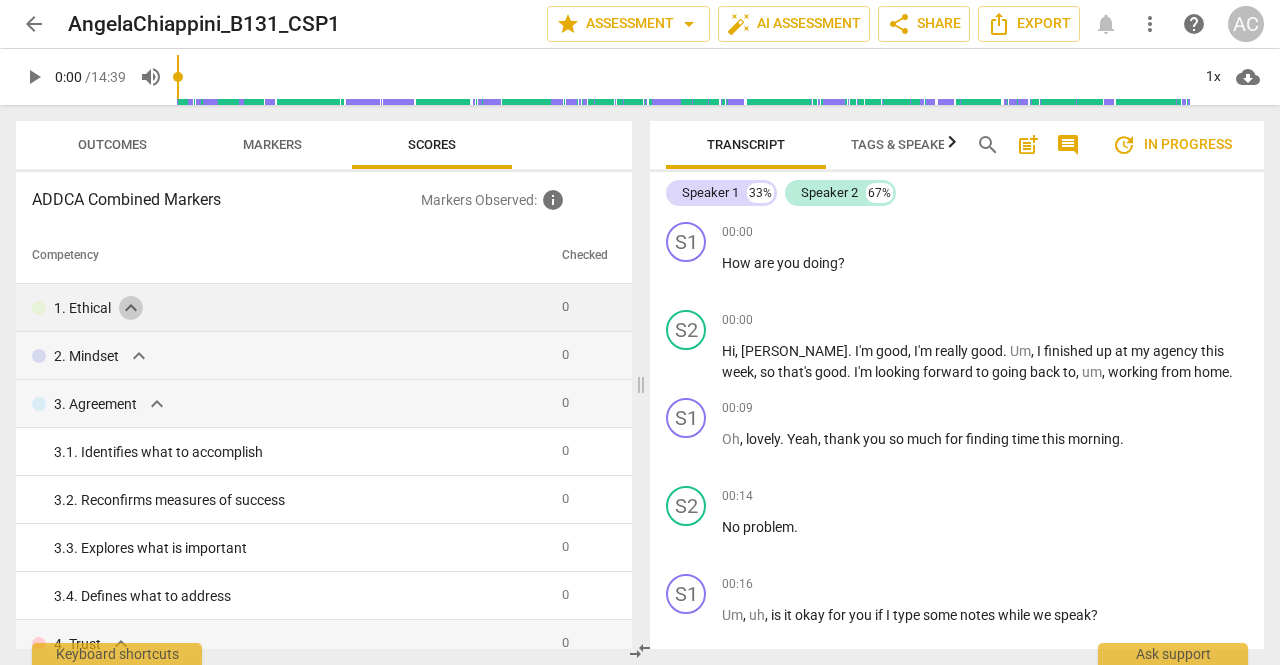 click on "expand_more" at bounding box center (131, 308) 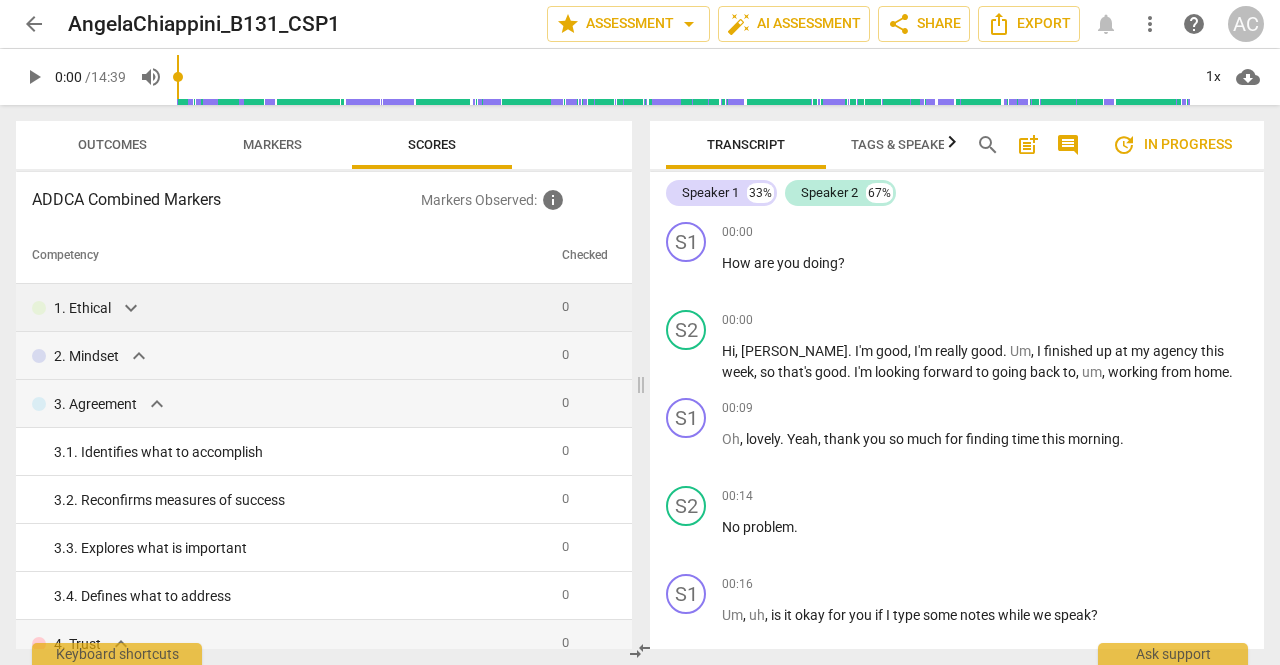 click on "expand_more" at bounding box center [131, 308] 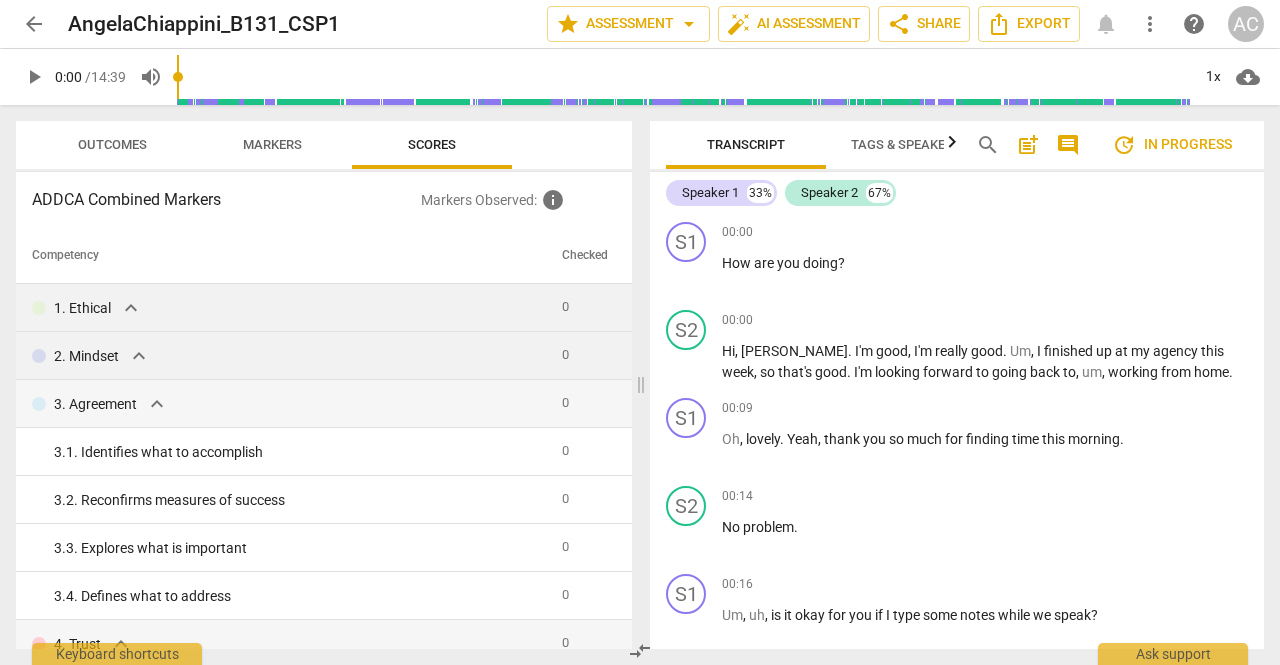 click on "expand_more" at bounding box center [139, 356] 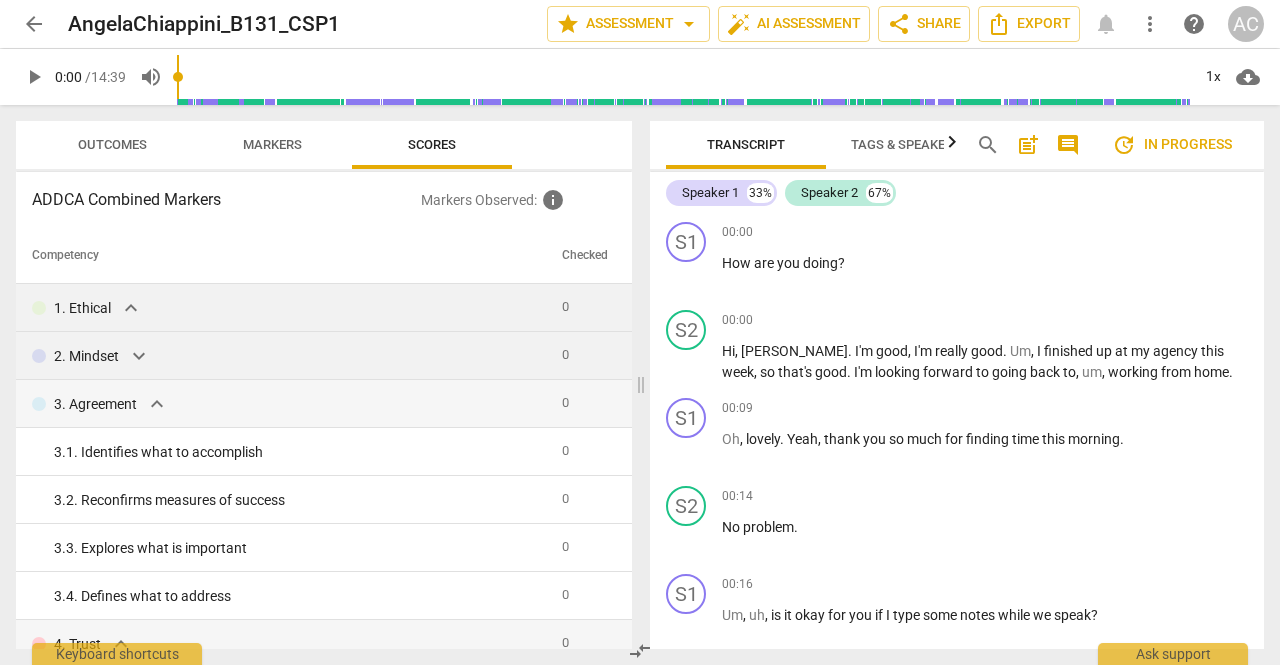click on "expand_more" at bounding box center (139, 356) 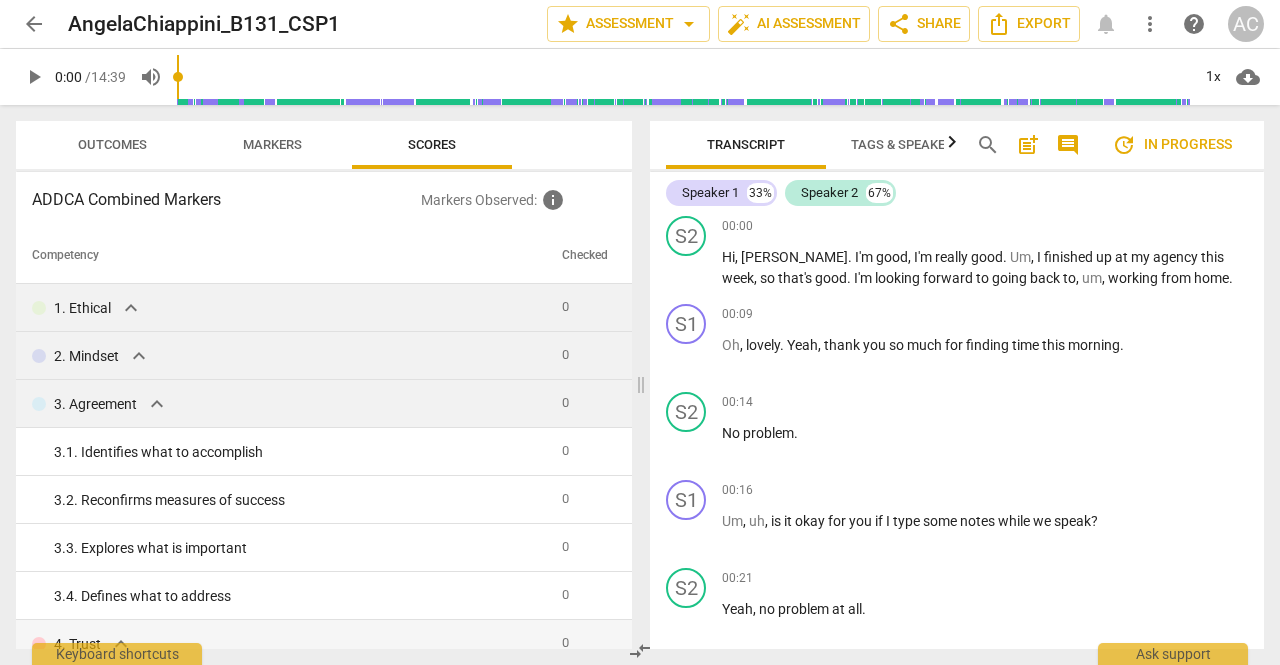 scroll, scrollTop: 0, scrollLeft: 0, axis: both 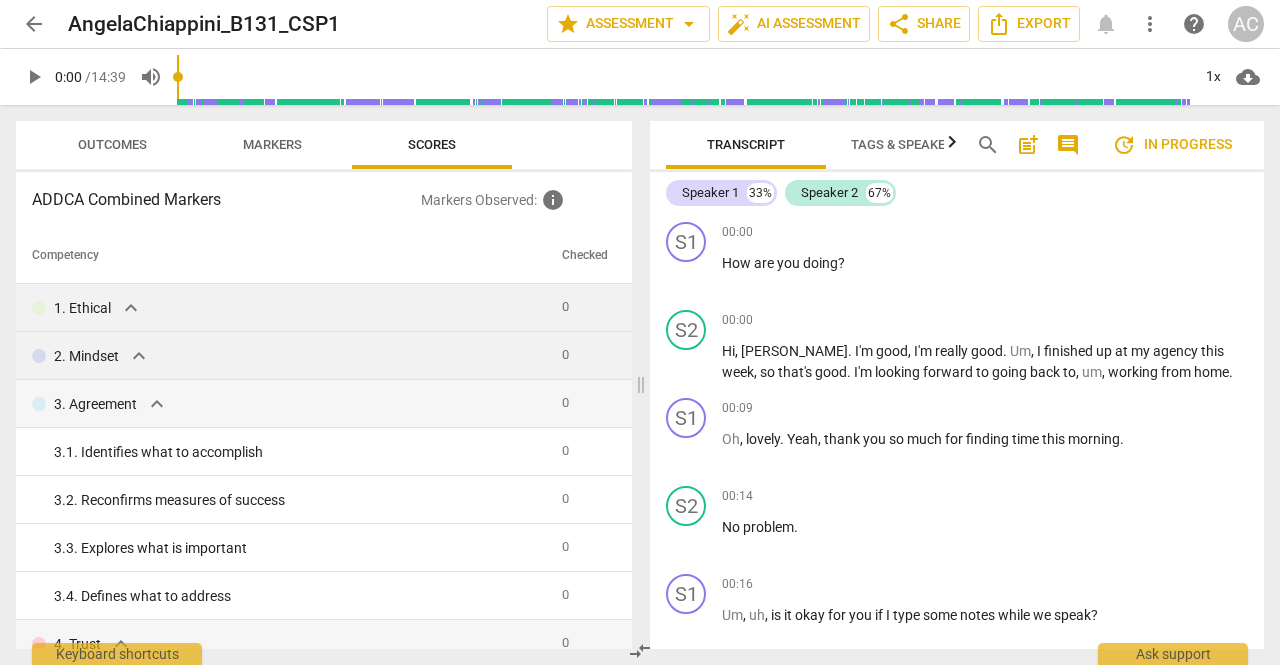 click on "play_arrow" at bounding box center (34, 77) 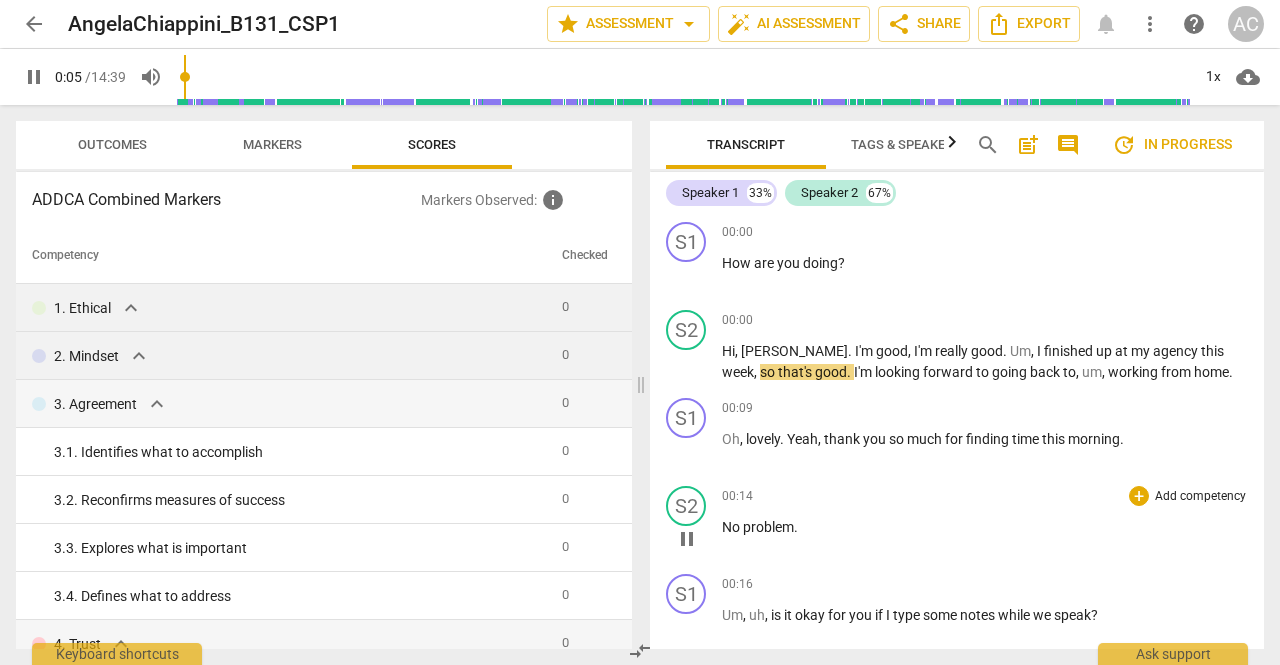 click on "00:14 + Add competency keyboard_arrow_right No   problem ." at bounding box center (985, 522) 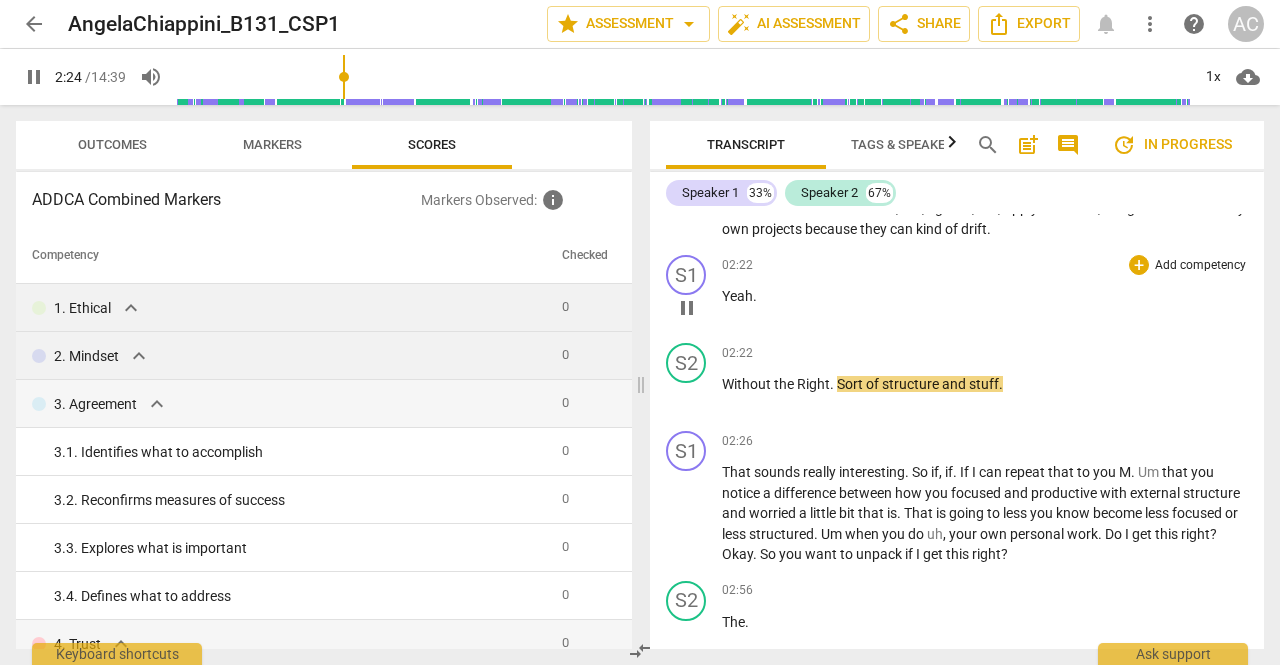 scroll, scrollTop: 1310, scrollLeft: 0, axis: vertical 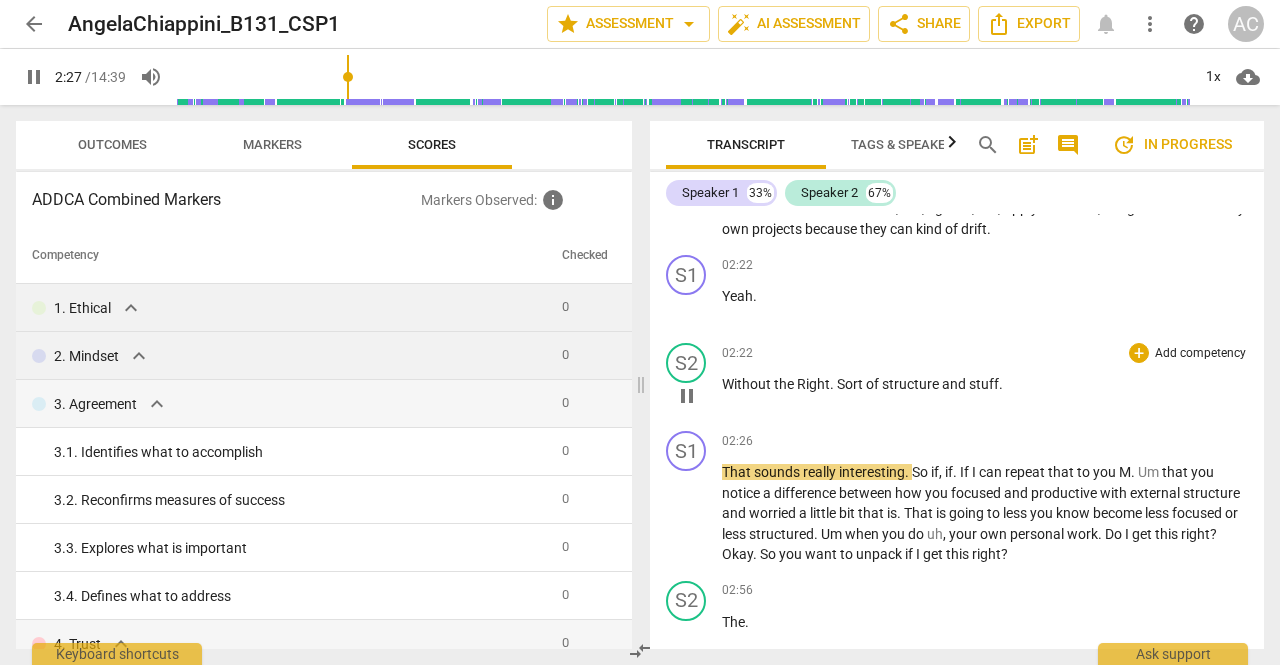 click on "Sort" at bounding box center (851, 384) 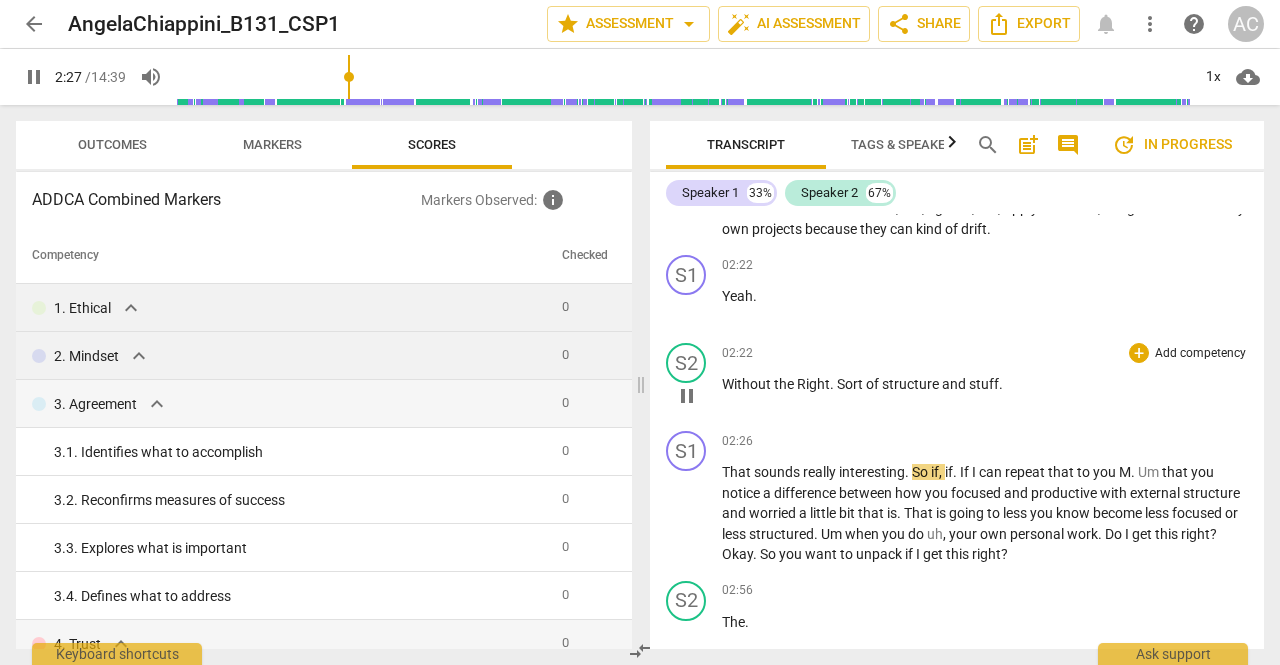 type 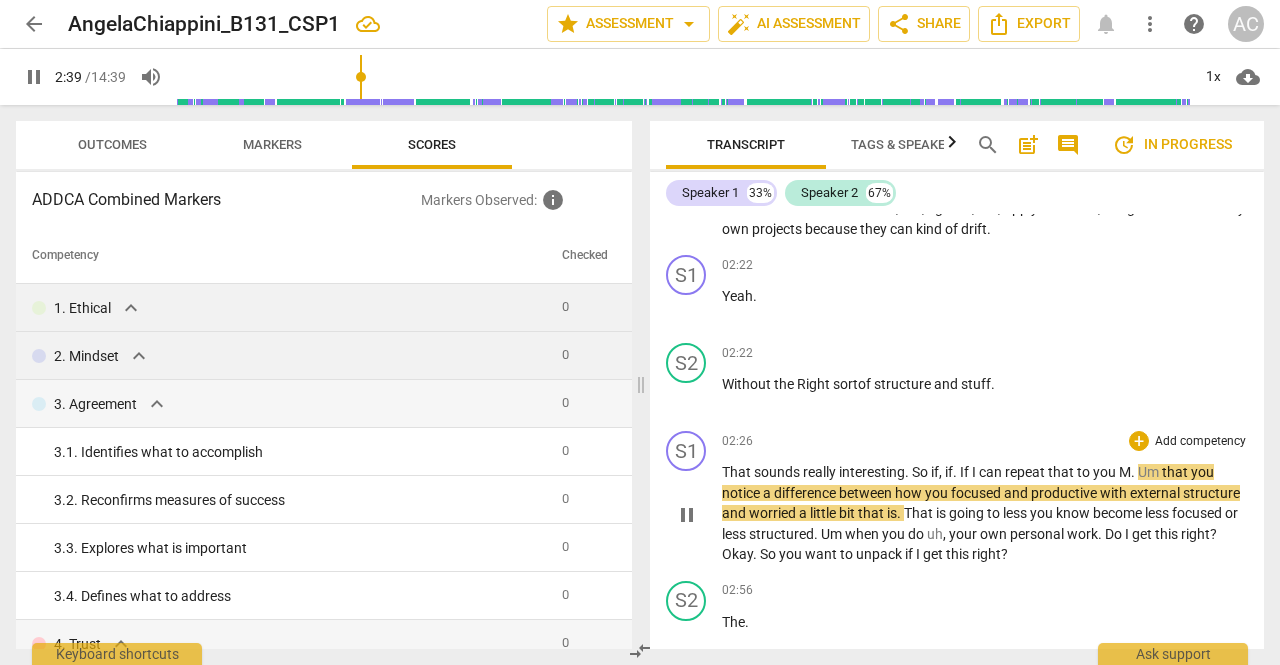 click on "focused" at bounding box center [977, 493] 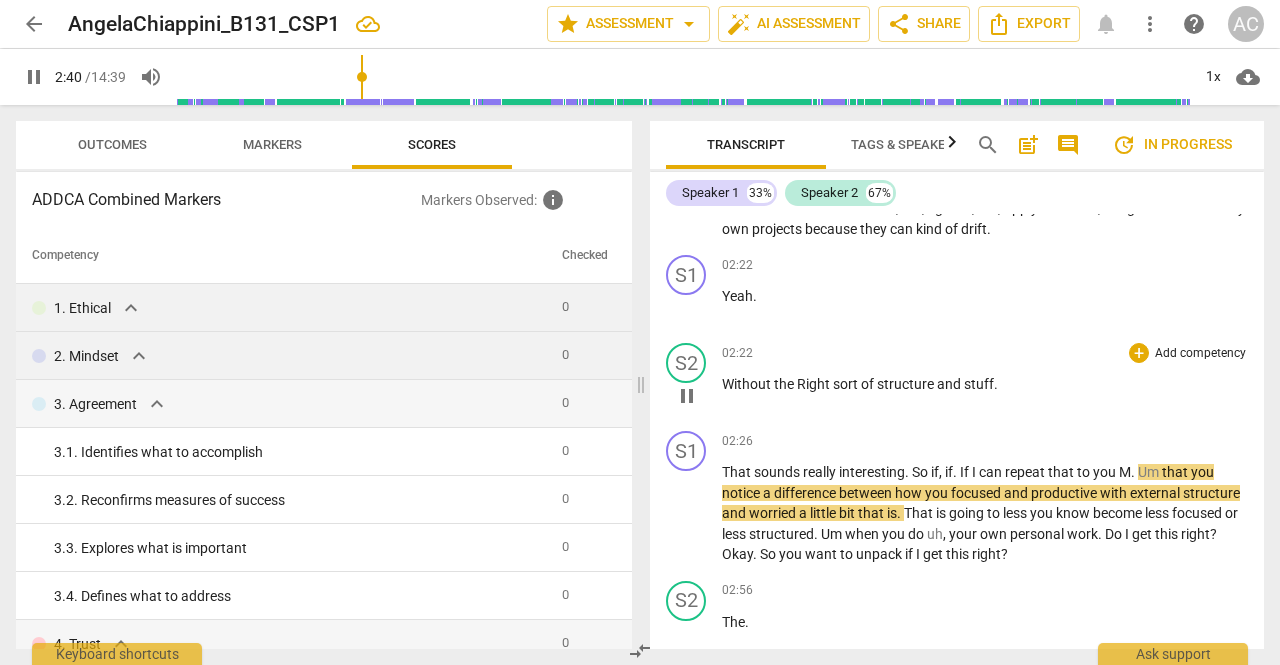 type on "160" 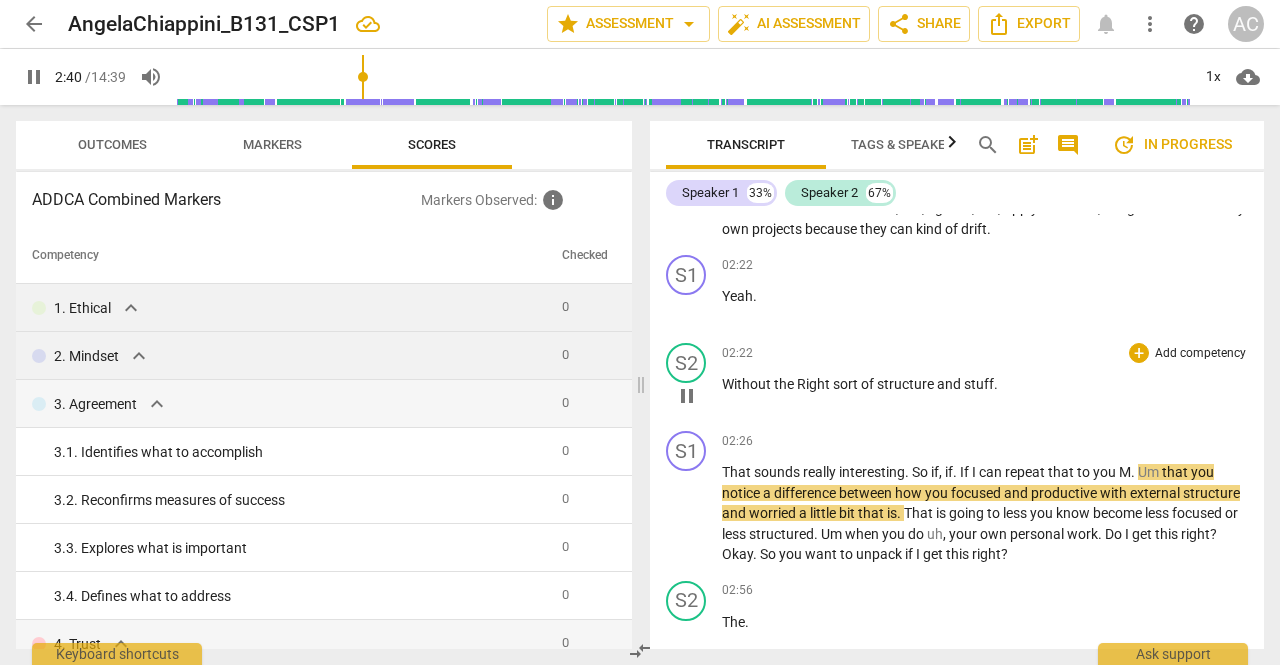 type 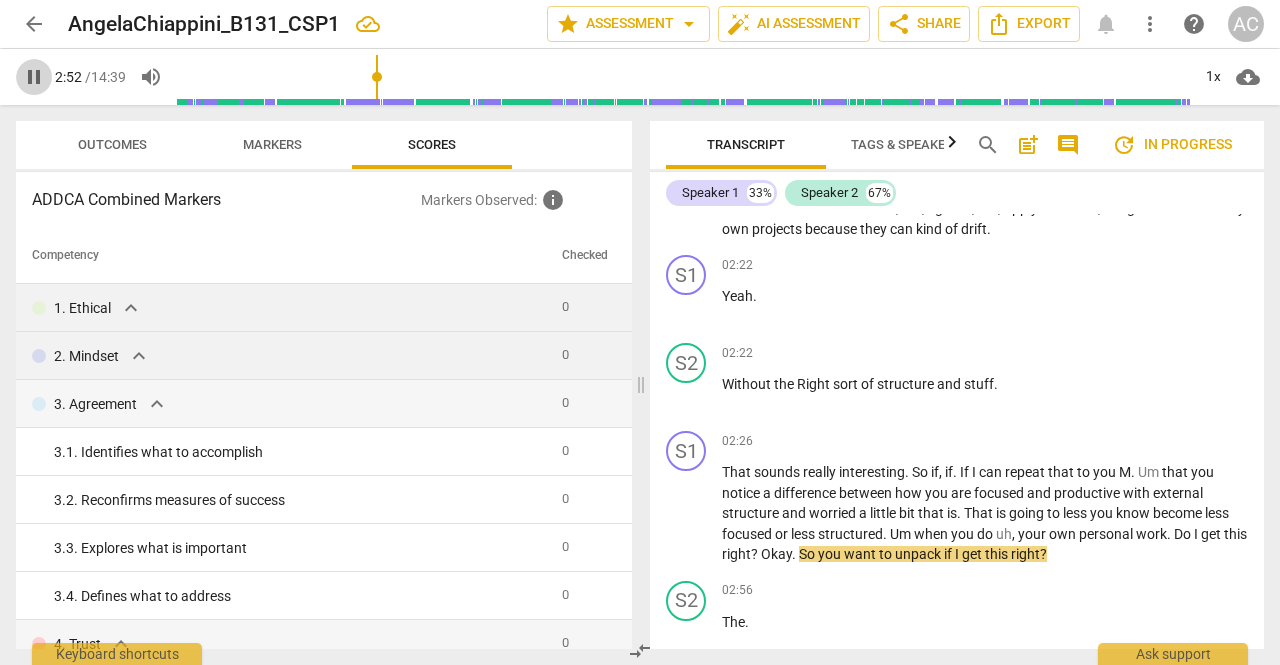click on "pause" at bounding box center [34, 77] 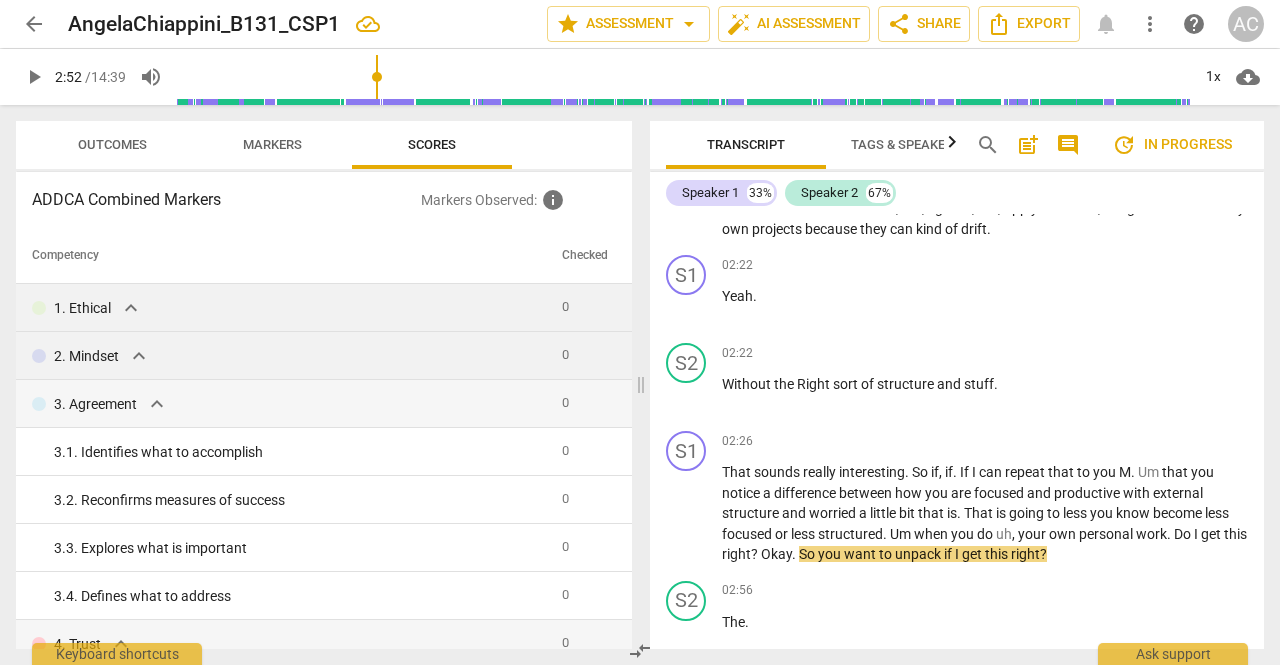 type on "173" 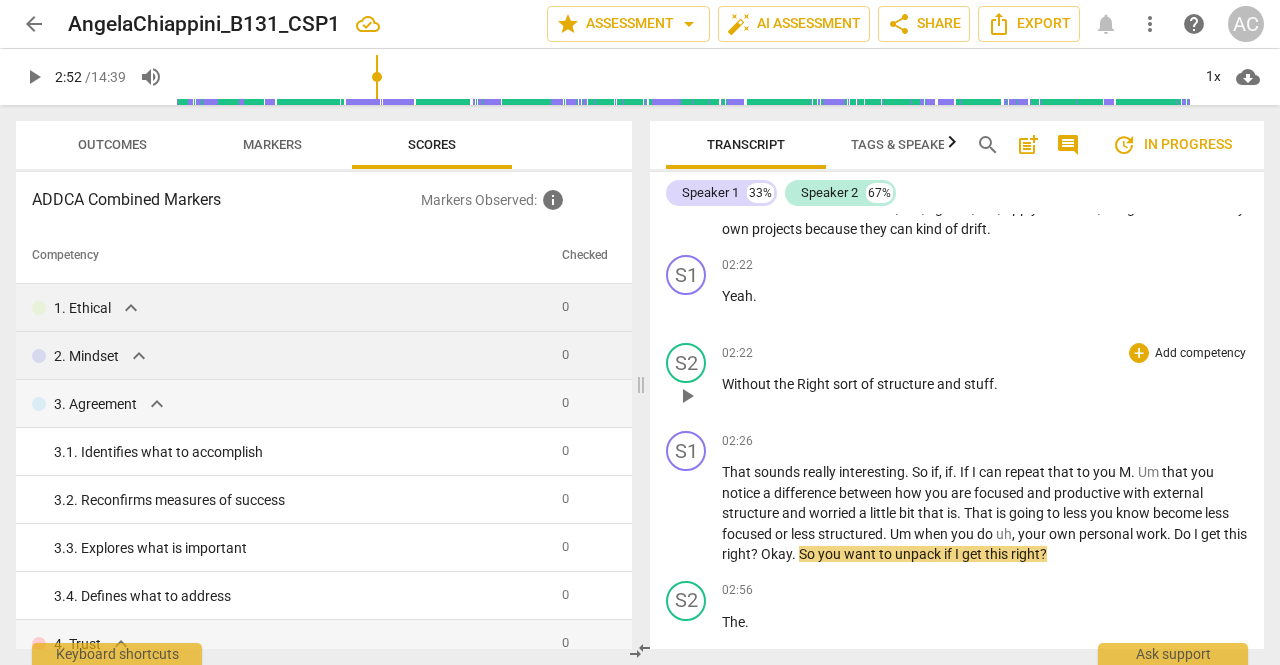click on "Right" at bounding box center (815, 384) 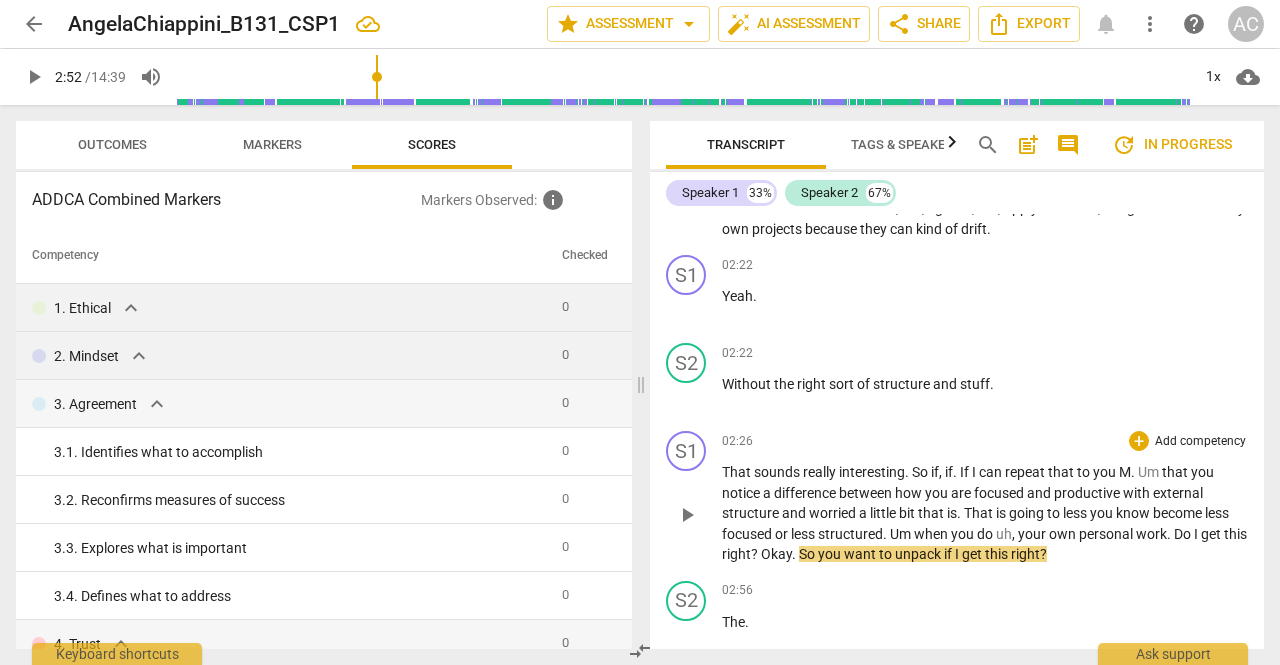 click on "M" at bounding box center (1125, 472) 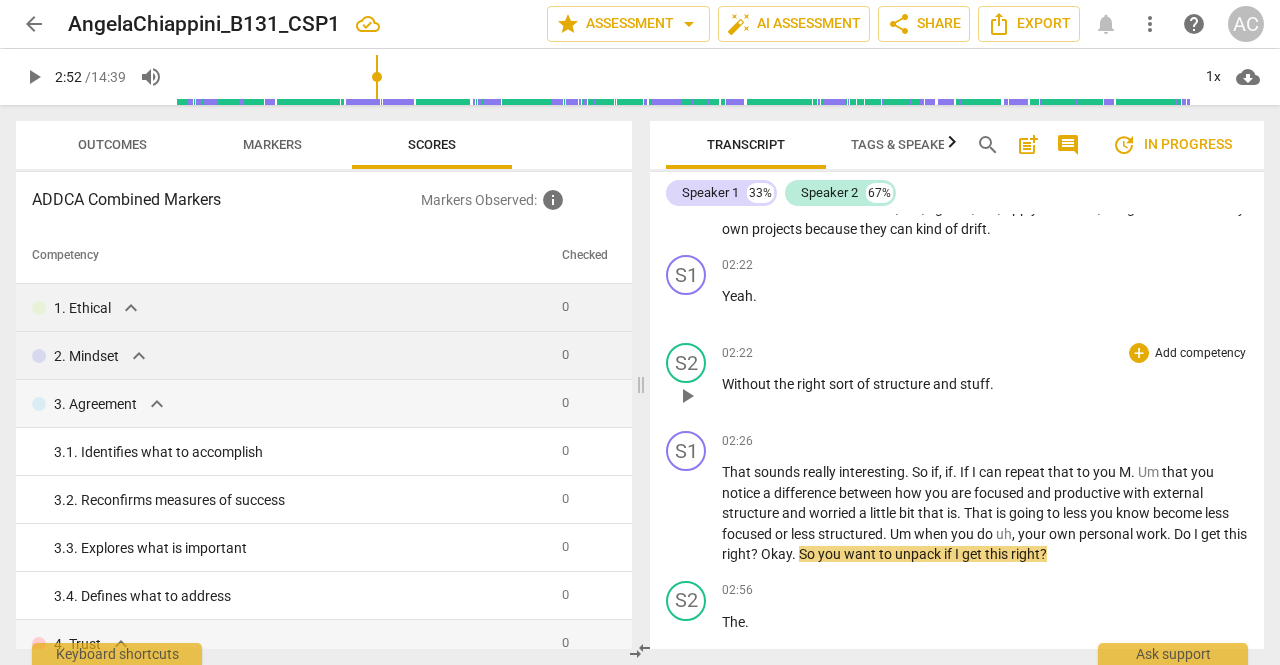 type 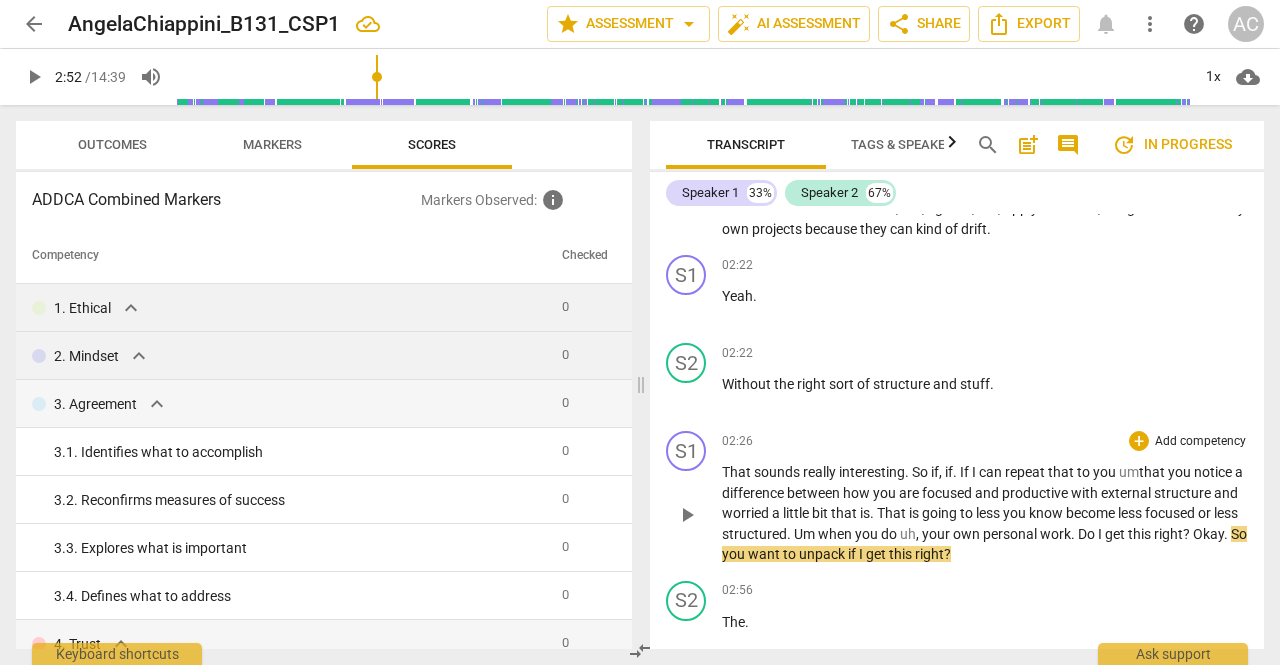 click on "worried" at bounding box center [747, 513] 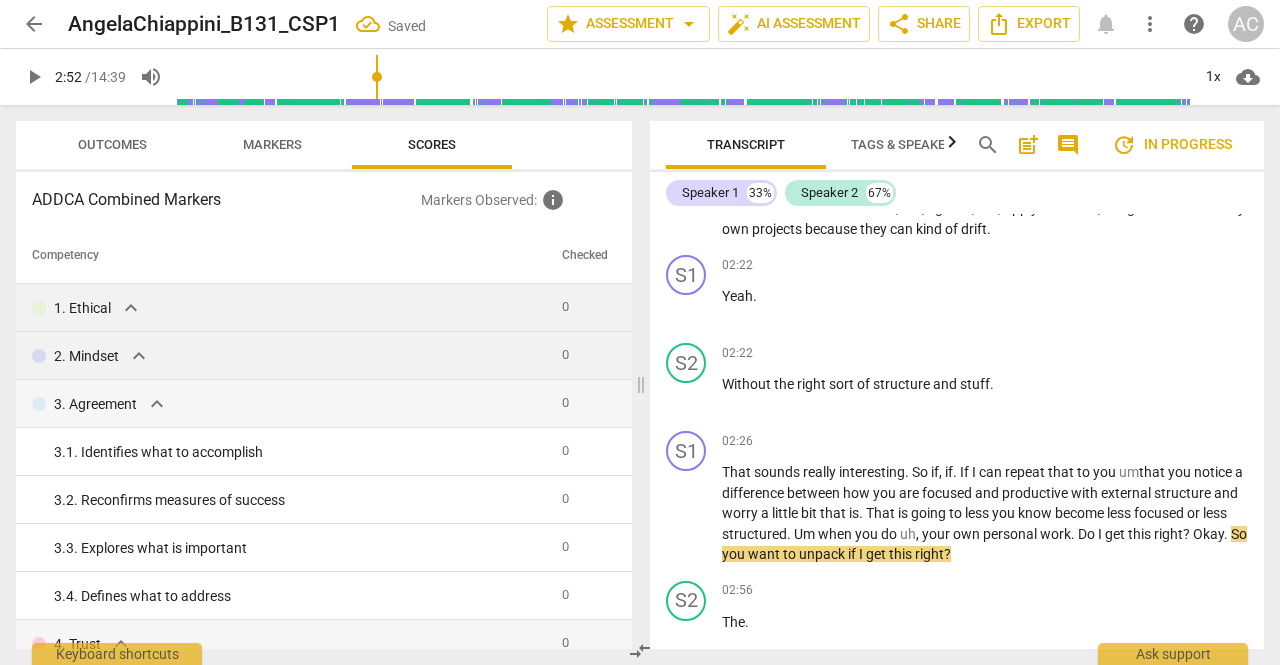 click at bounding box center [683, 77] 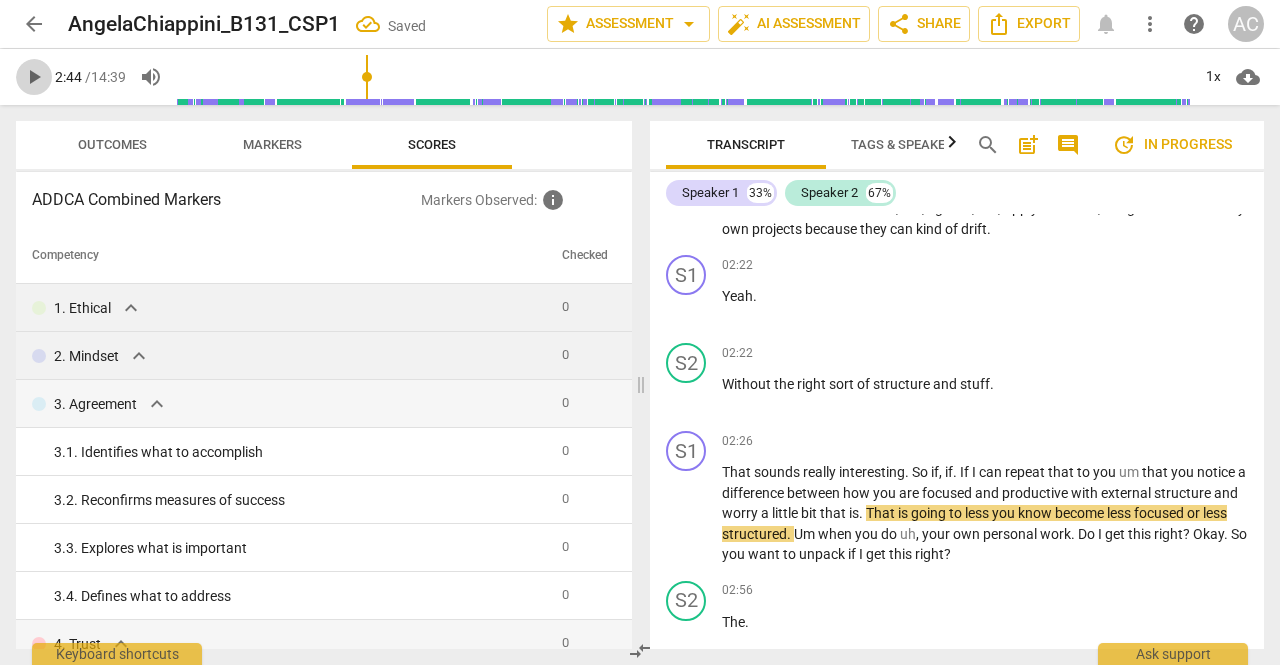 click on "play_arrow" at bounding box center (34, 77) 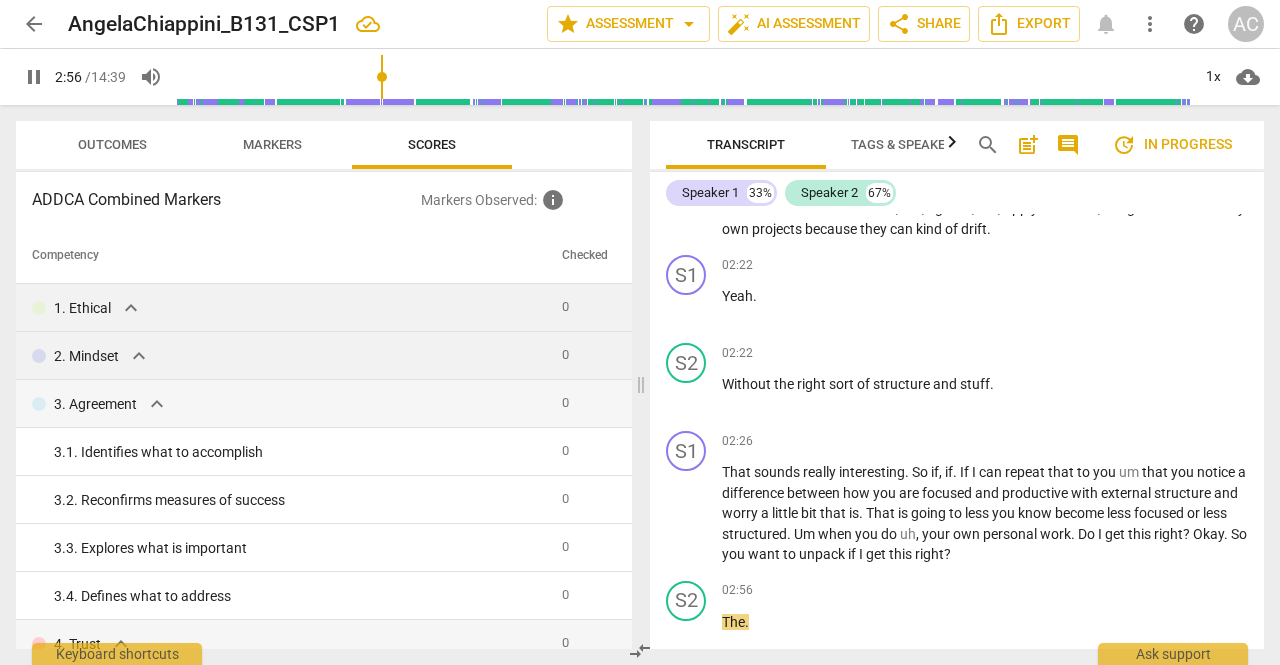 scroll, scrollTop: 1796, scrollLeft: 0, axis: vertical 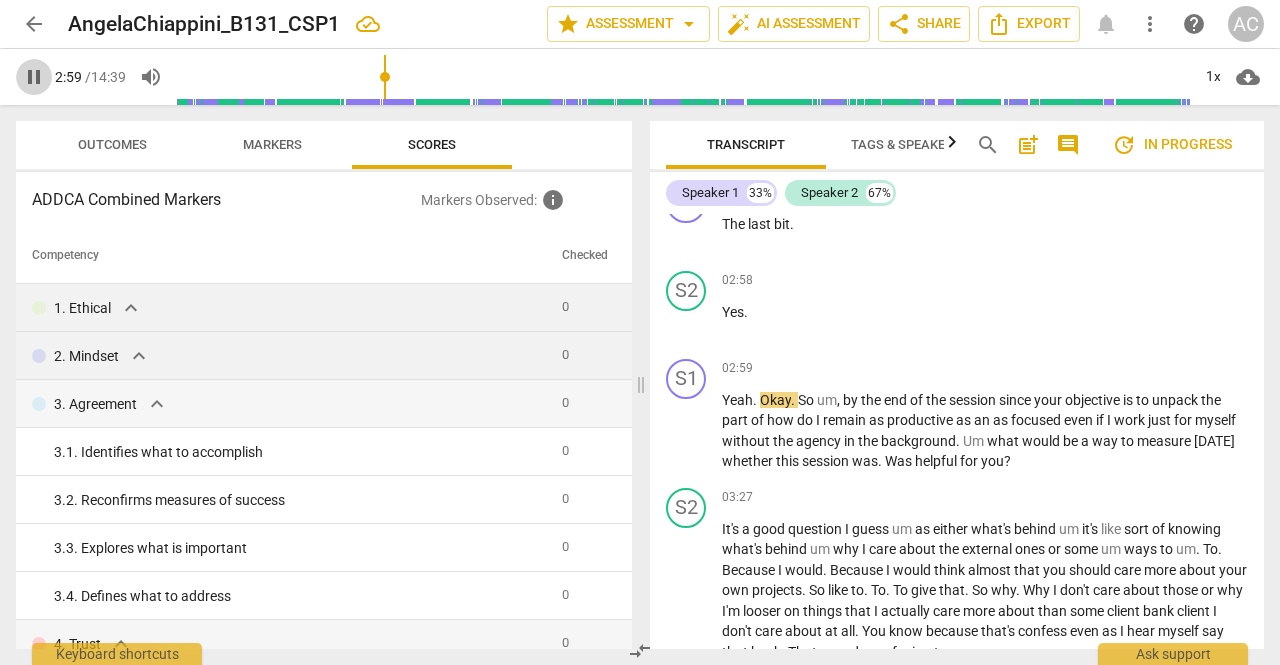 click on "pause" at bounding box center (34, 77) 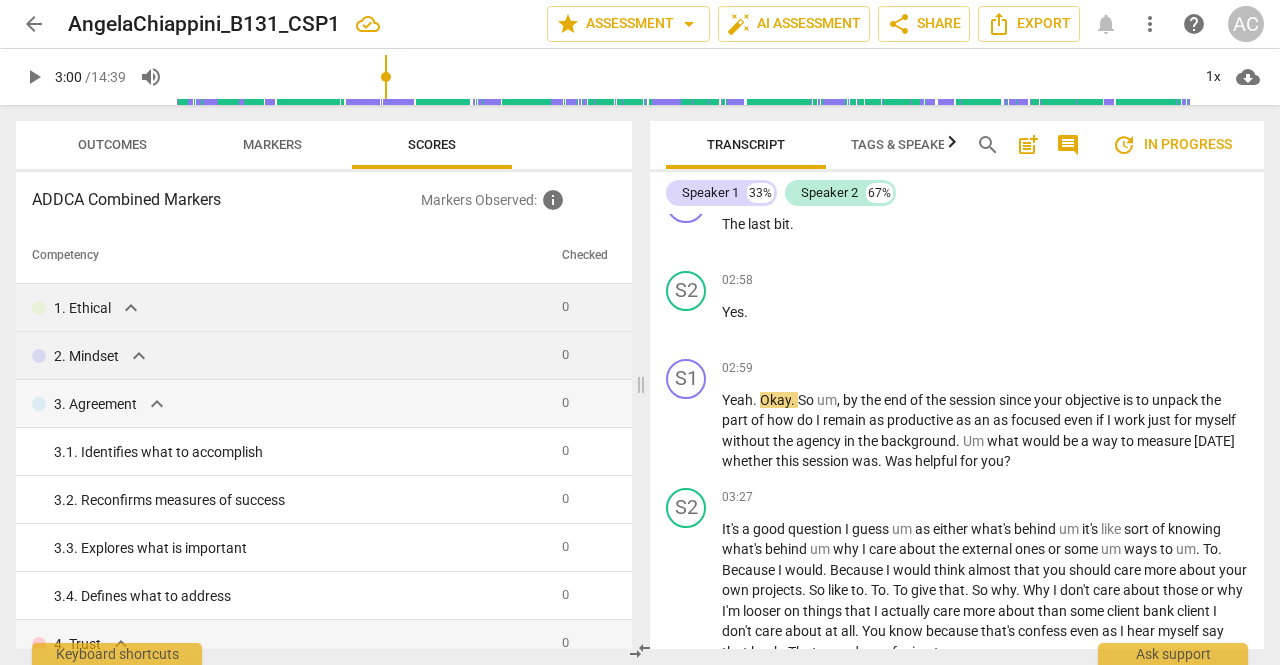 type on "180" 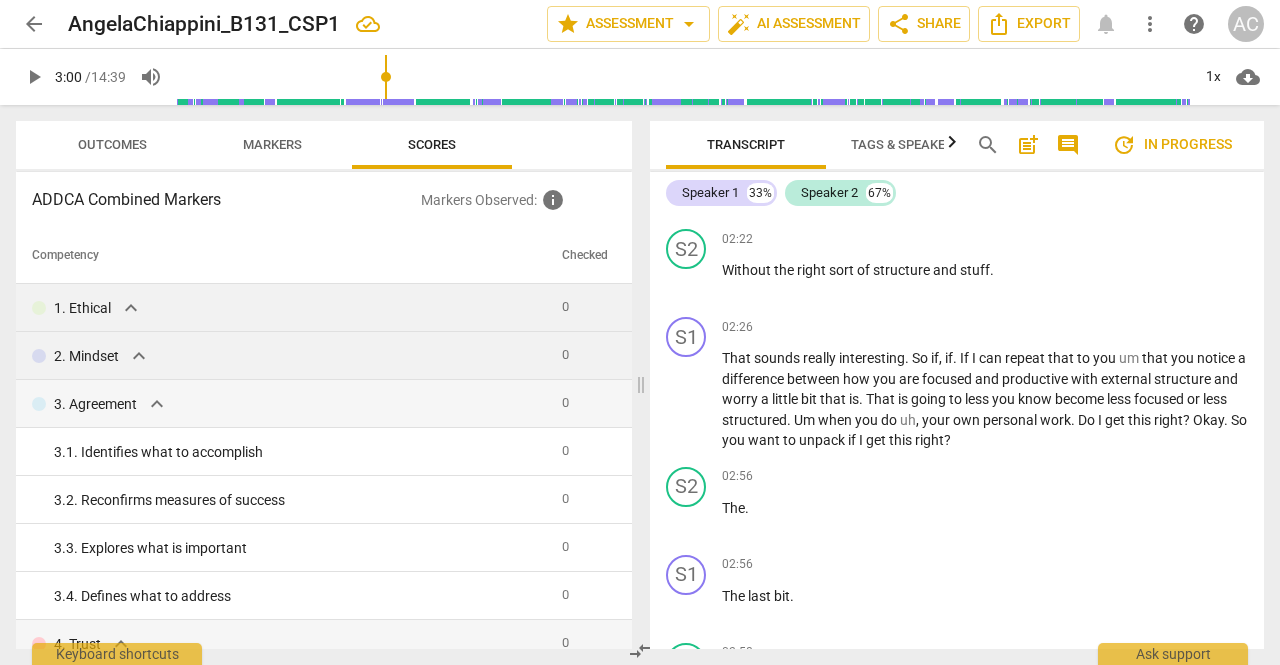 scroll, scrollTop: 1404, scrollLeft: 0, axis: vertical 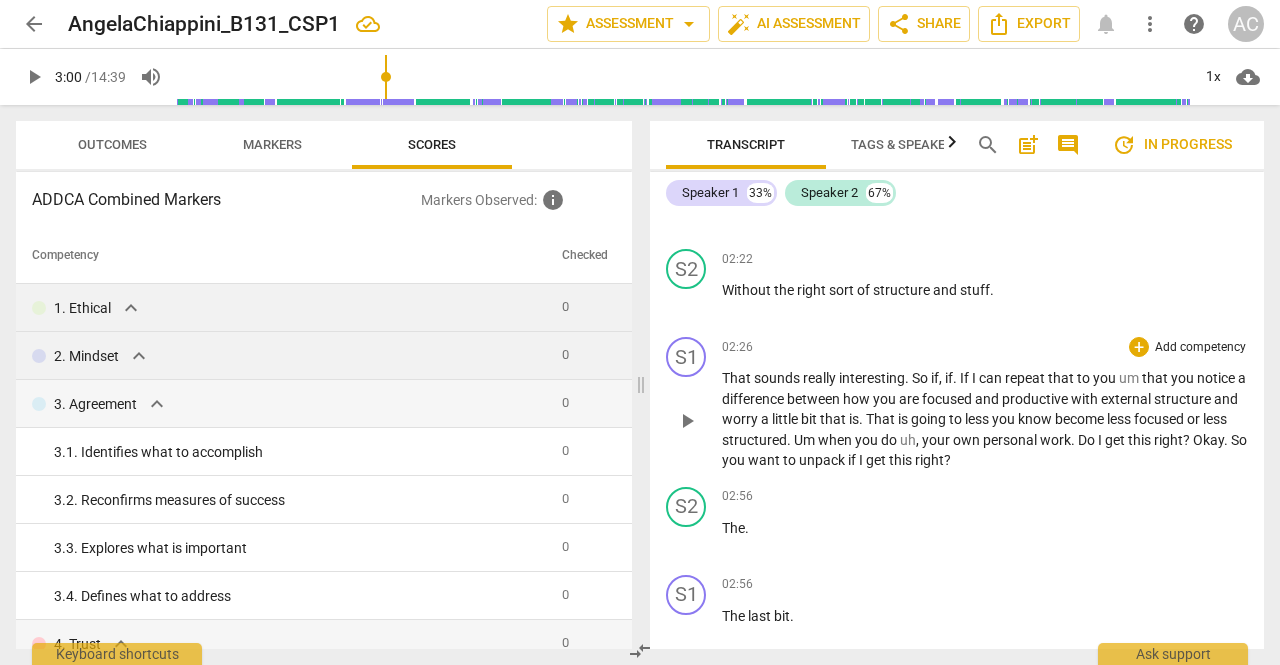 click on "is" at bounding box center (854, 419) 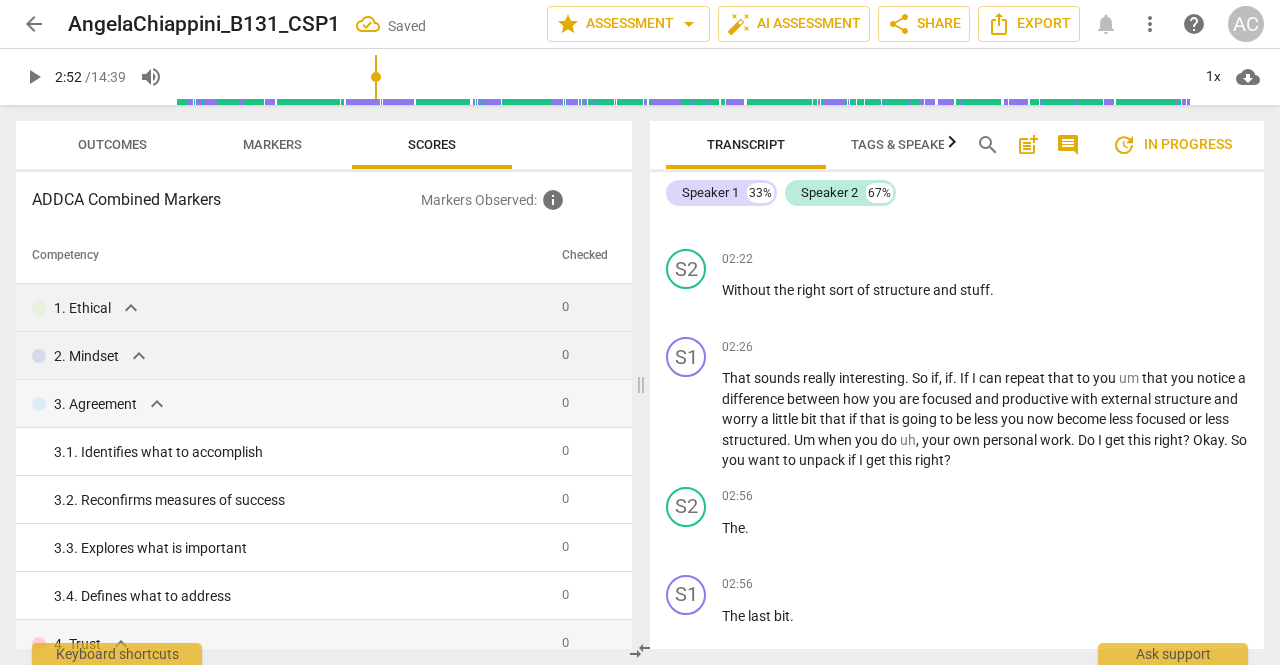 click at bounding box center (683, 77) 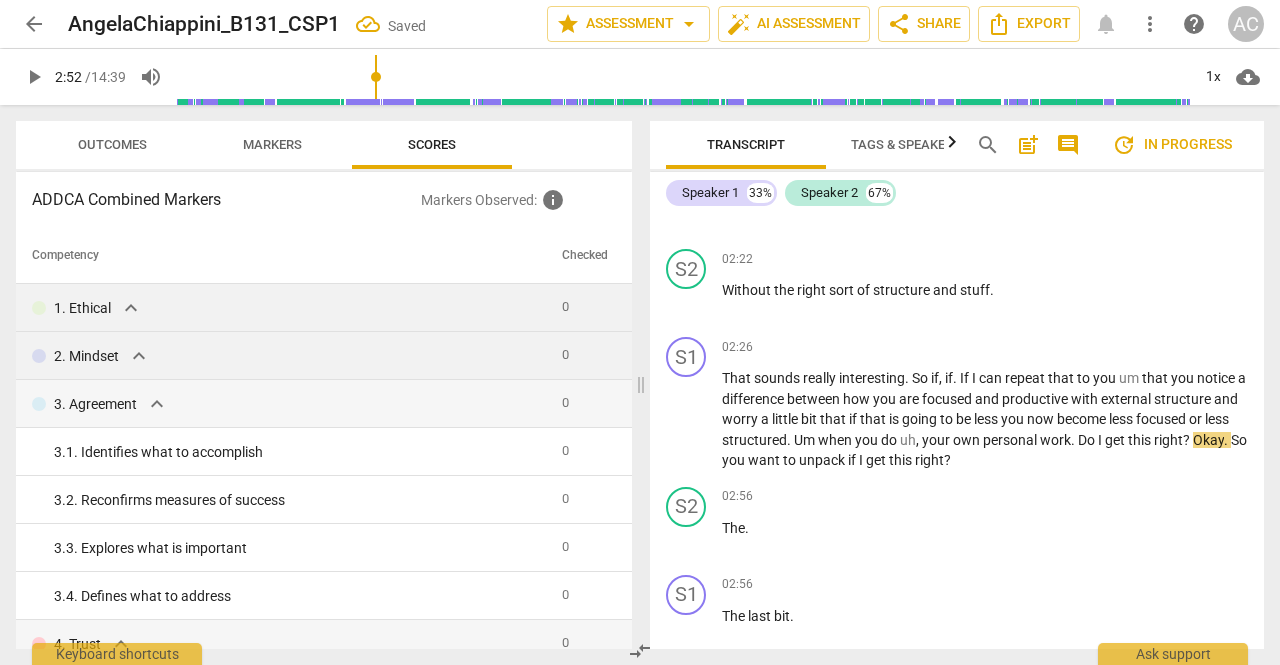 click on "play_arrow" at bounding box center [34, 77] 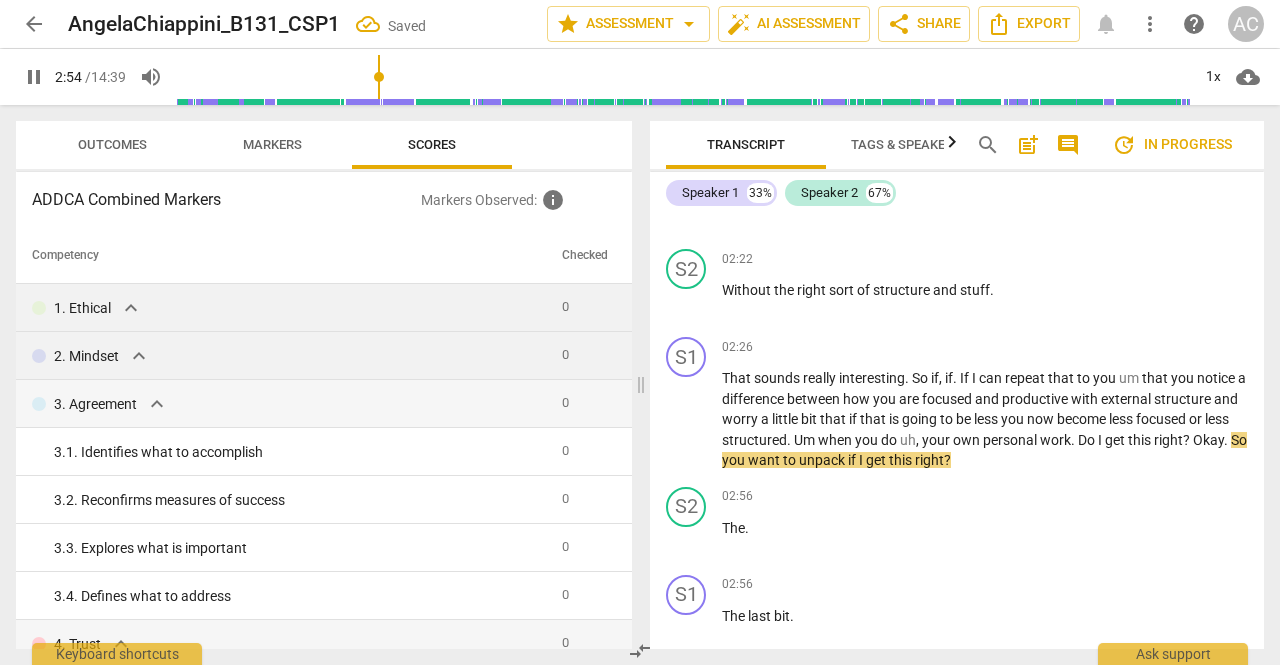 click at bounding box center (683, 77) 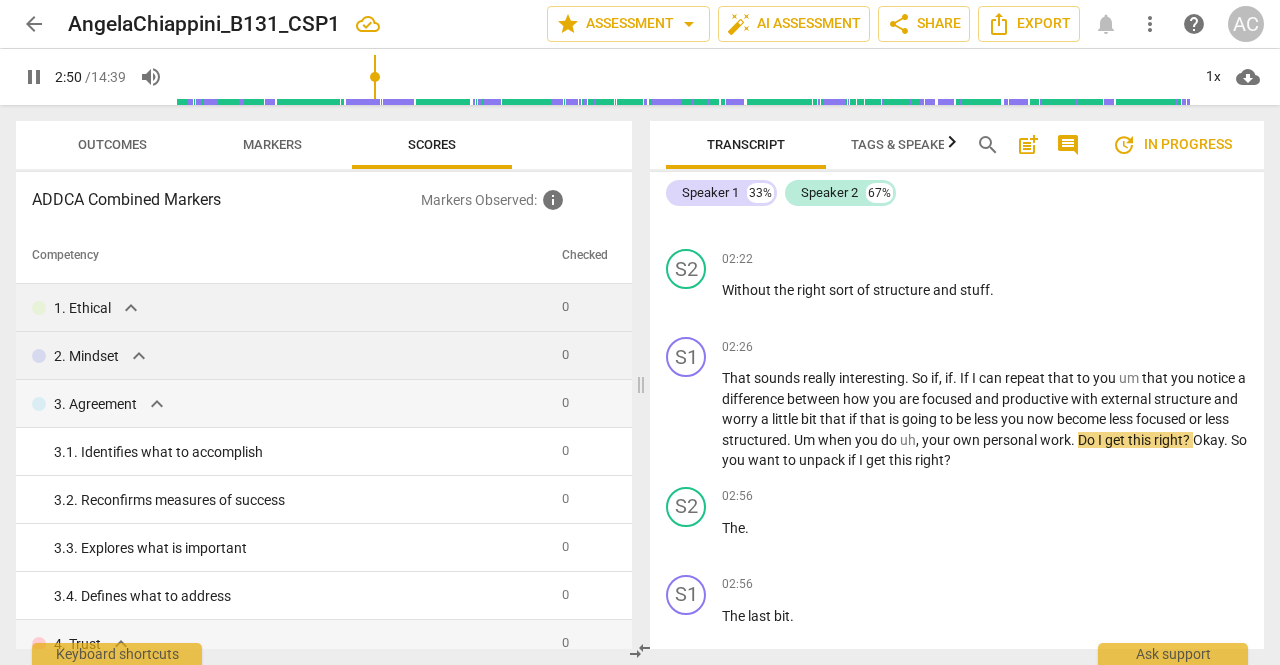 click at bounding box center (683, 77) 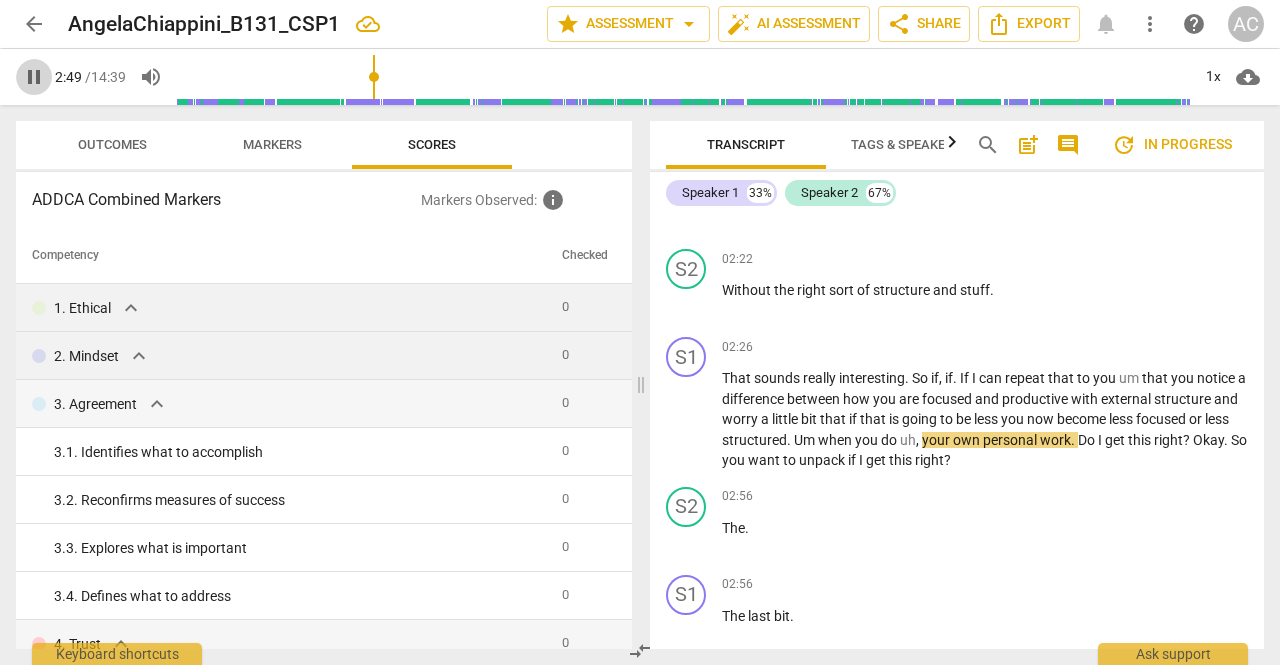 click on "pause" at bounding box center [34, 77] 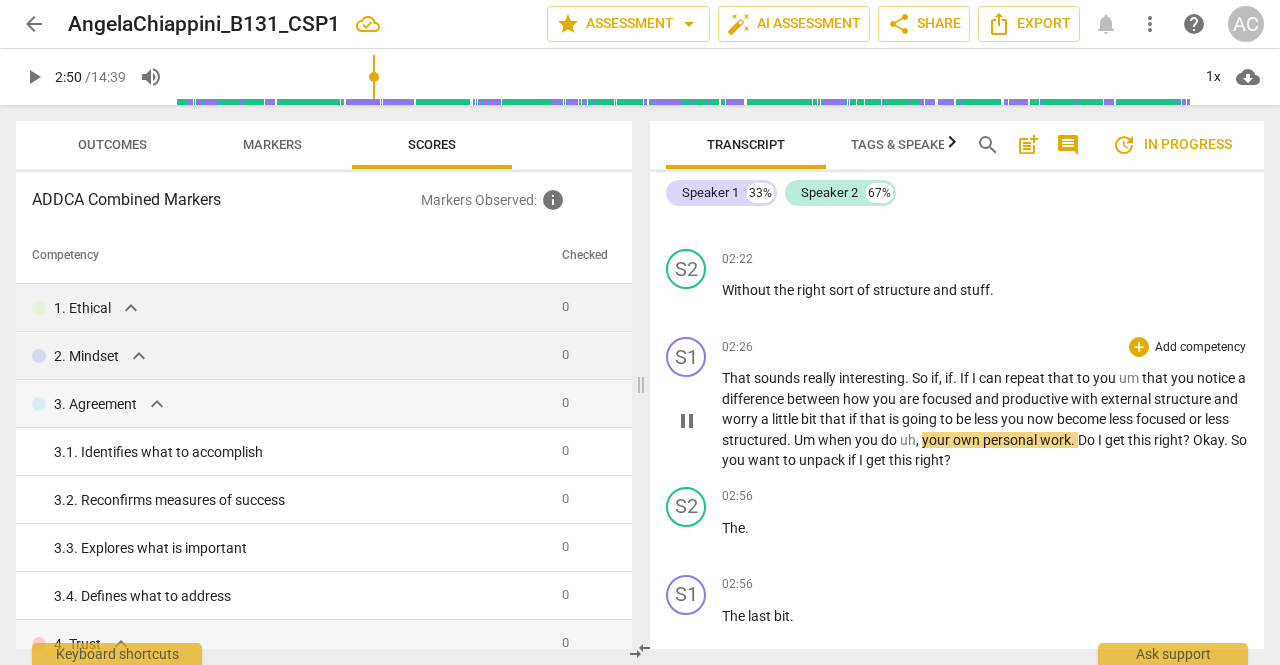 type on "170" 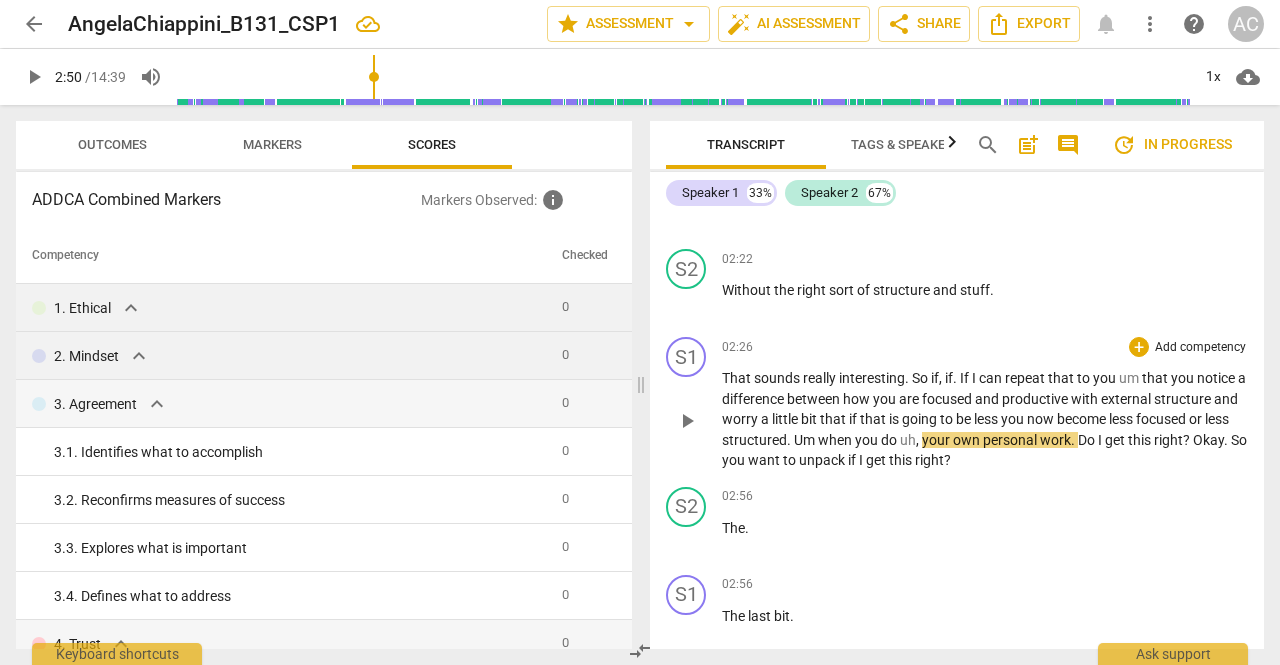 click on "less" at bounding box center (987, 419) 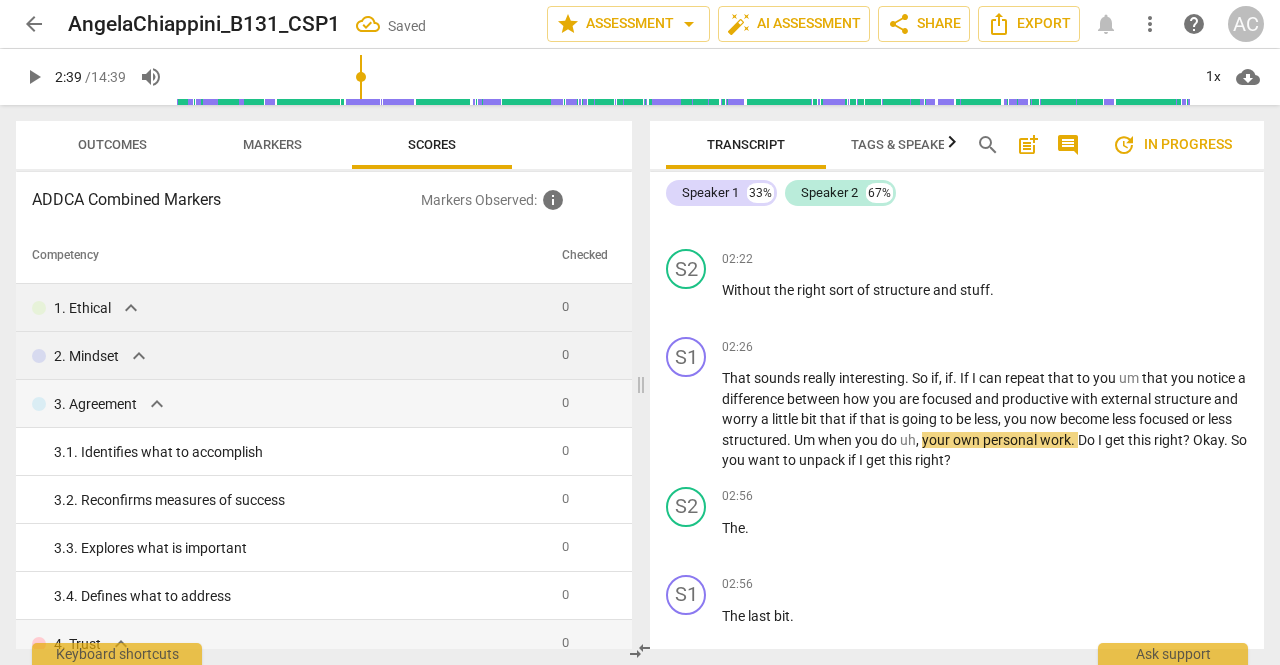 click at bounding box center [683, 77] 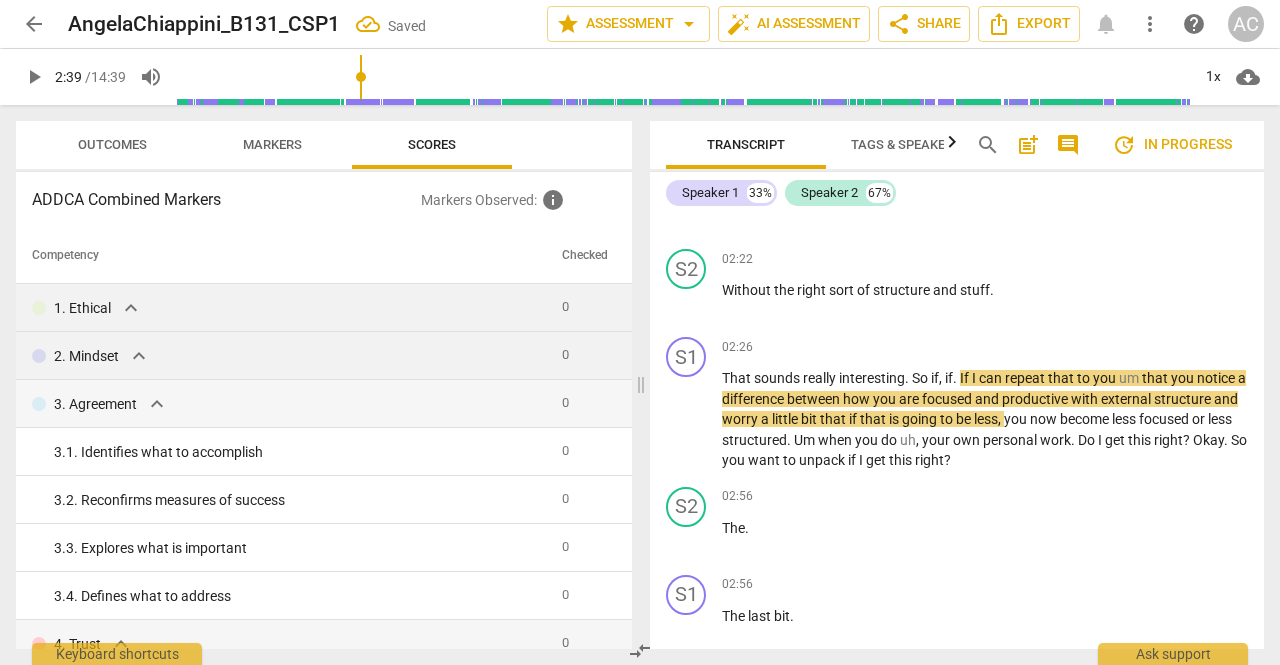 click on "play_arrow" at bounding box center (34, 77) 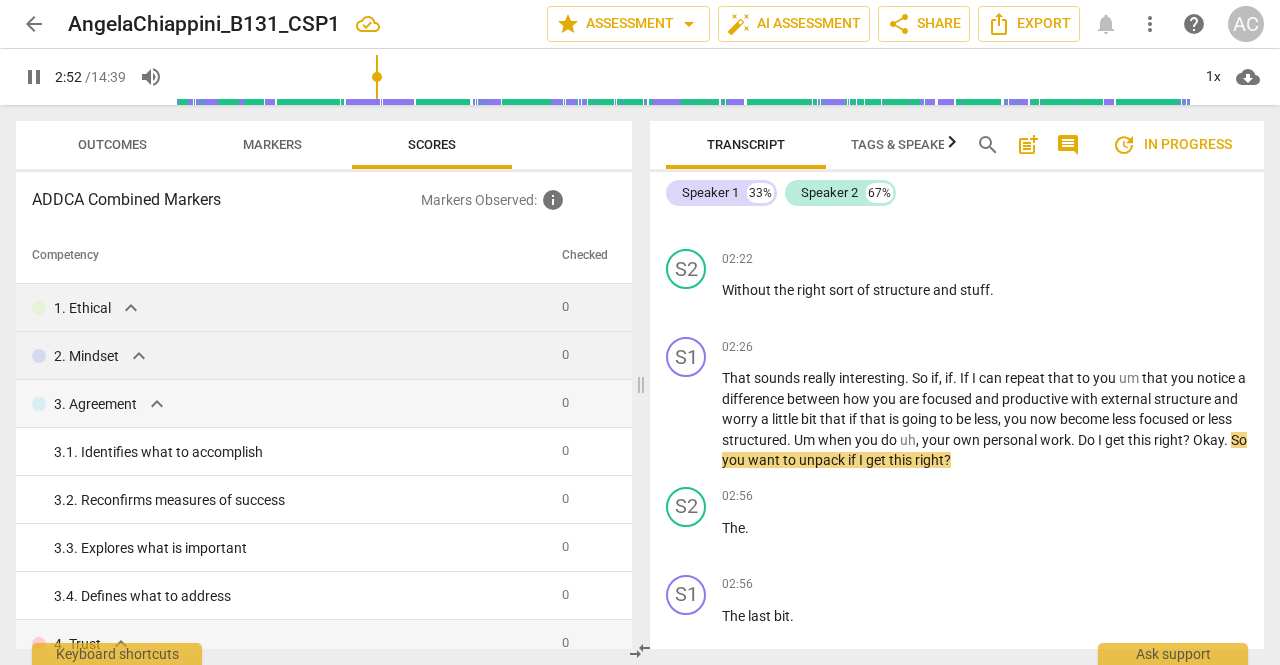 click at bounding box center [683, 77] 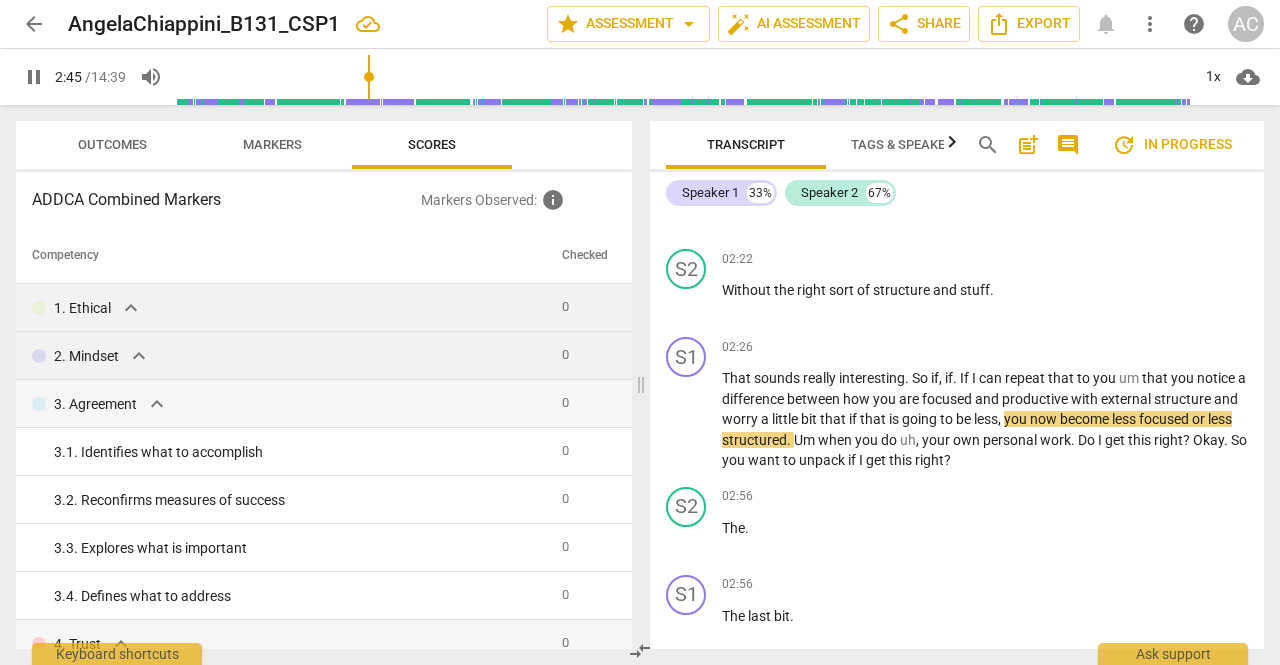 click on "pause" at bounding box center (34, 77) 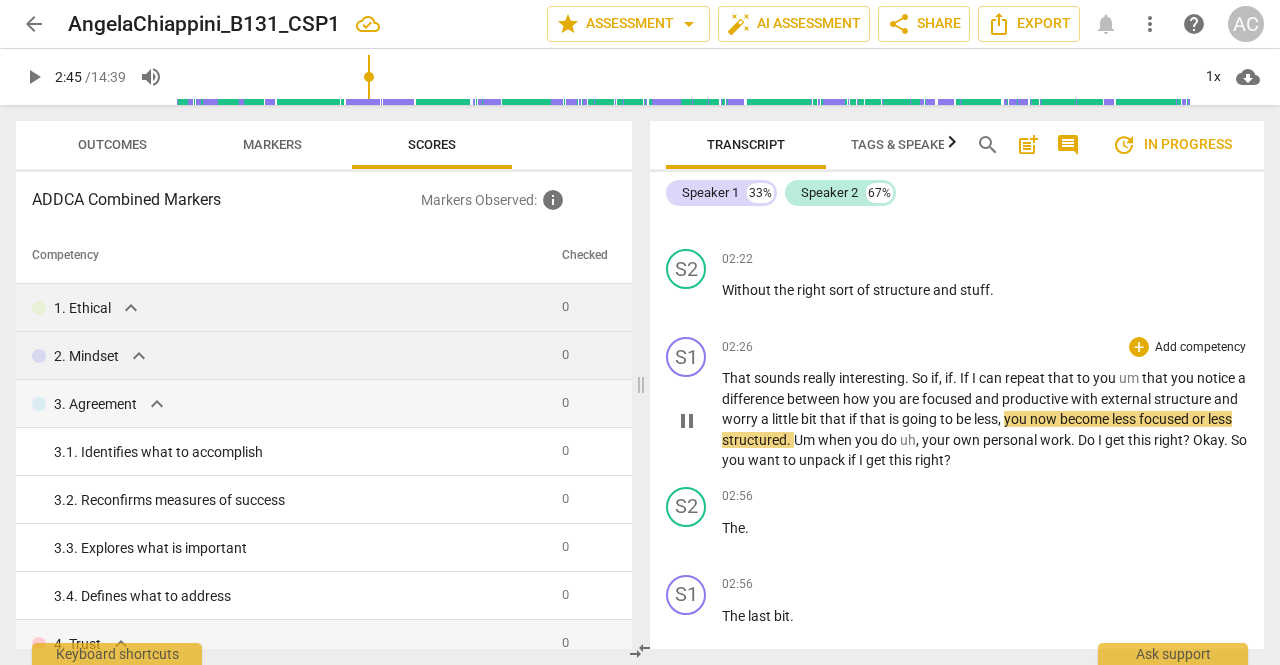 type on "166" 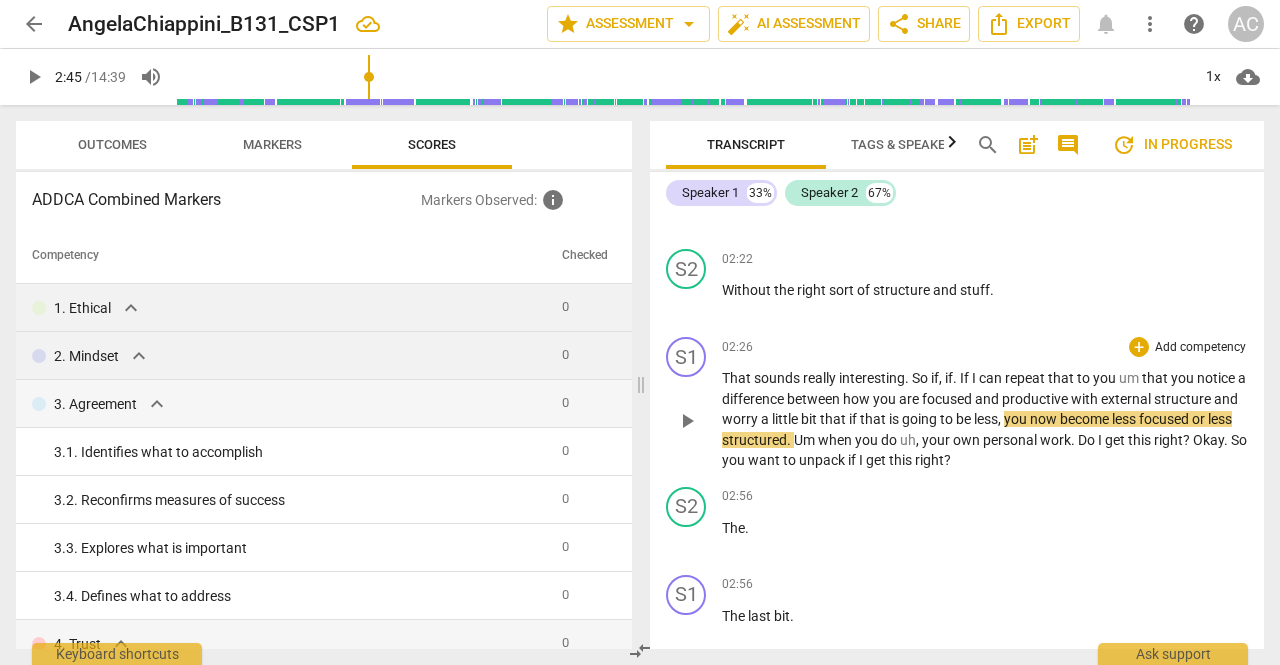 click on "you" at bounding box center (1017, 419) 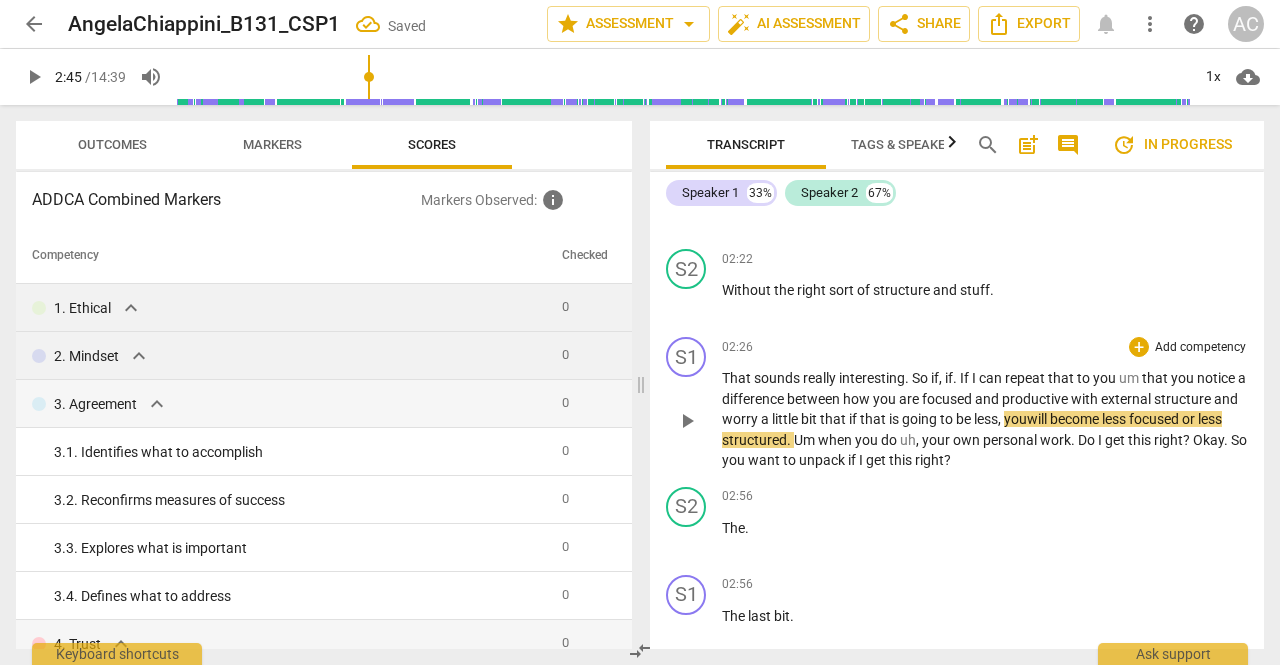 click on "." at bounding box center (790, 440) 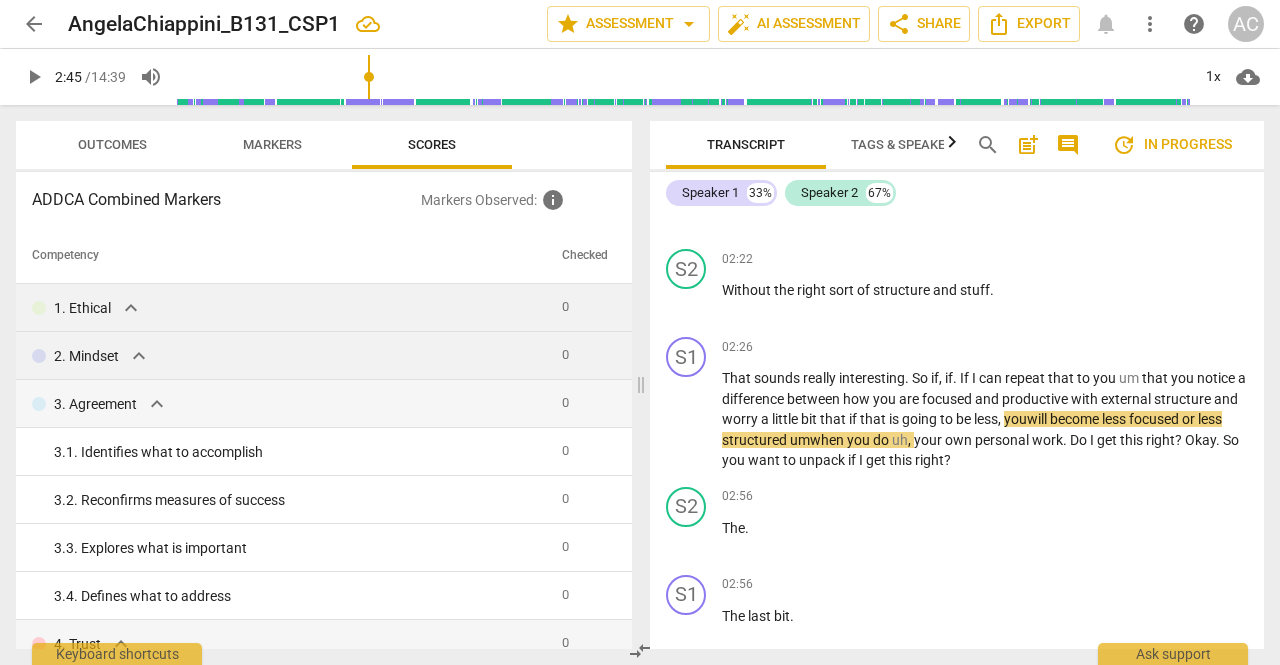 click on "play_arrow" at bounding box center (34, 77) 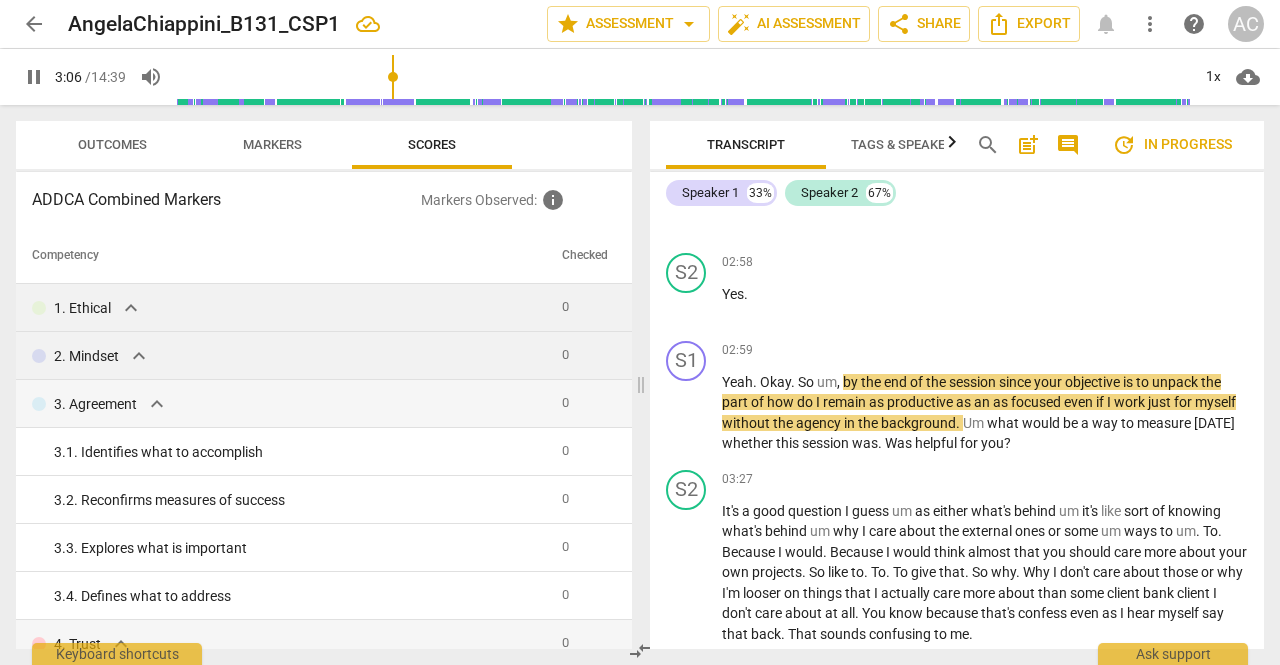 scroll, scrollTop: 1854, scrollLeft: 0, axis: vertical 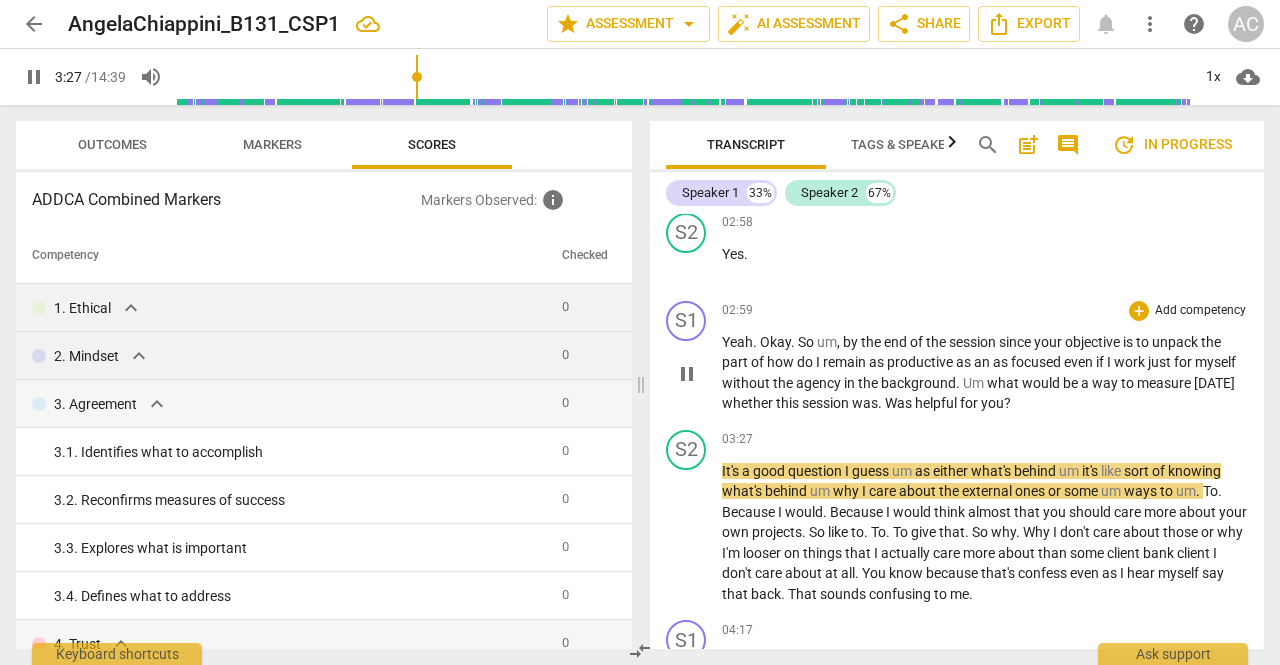 click on "Was" at bounding box center (900, 403) 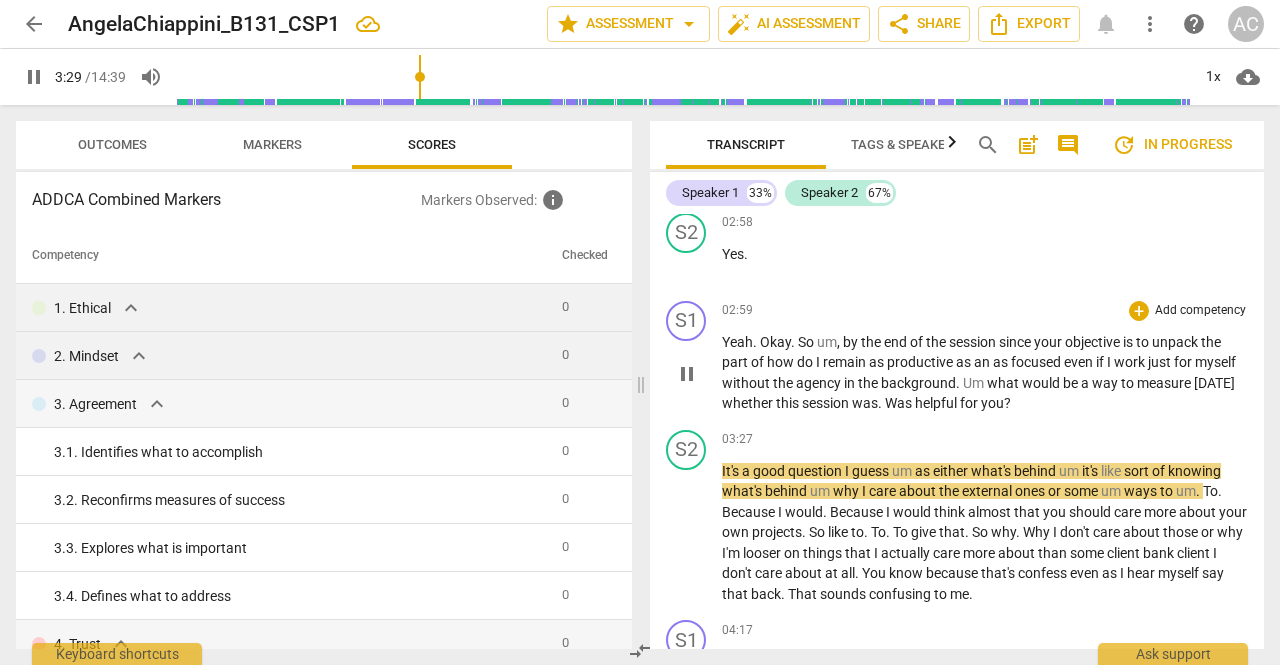type on "210" 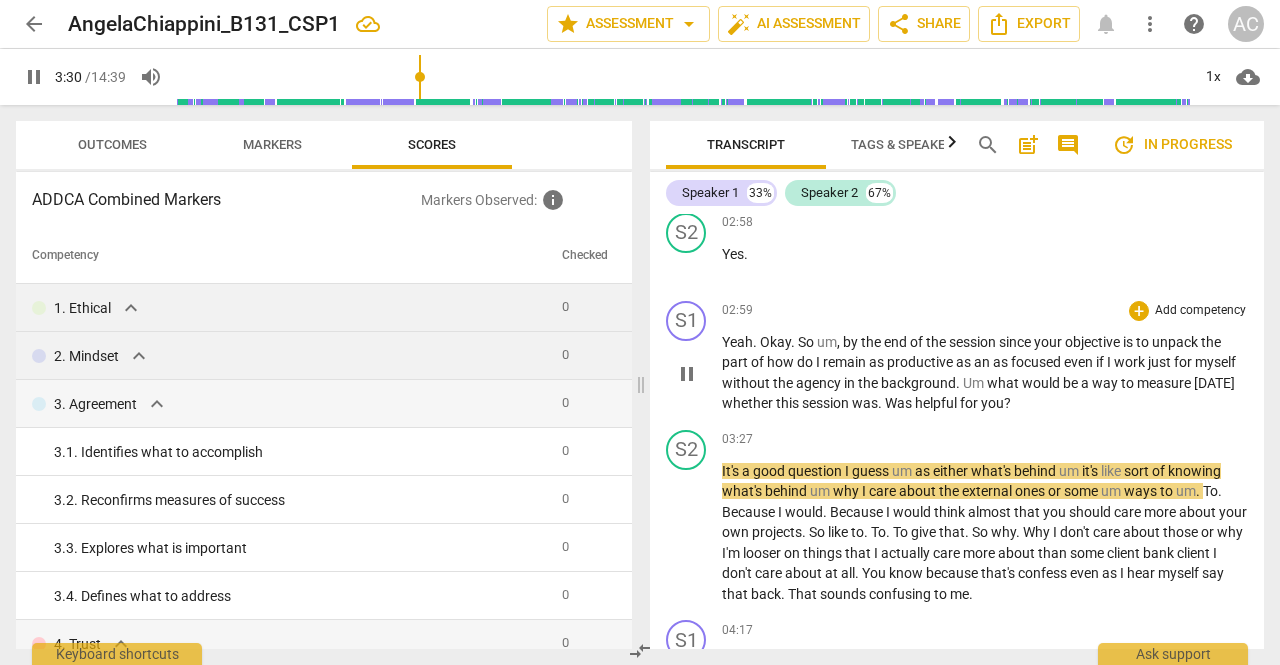 type 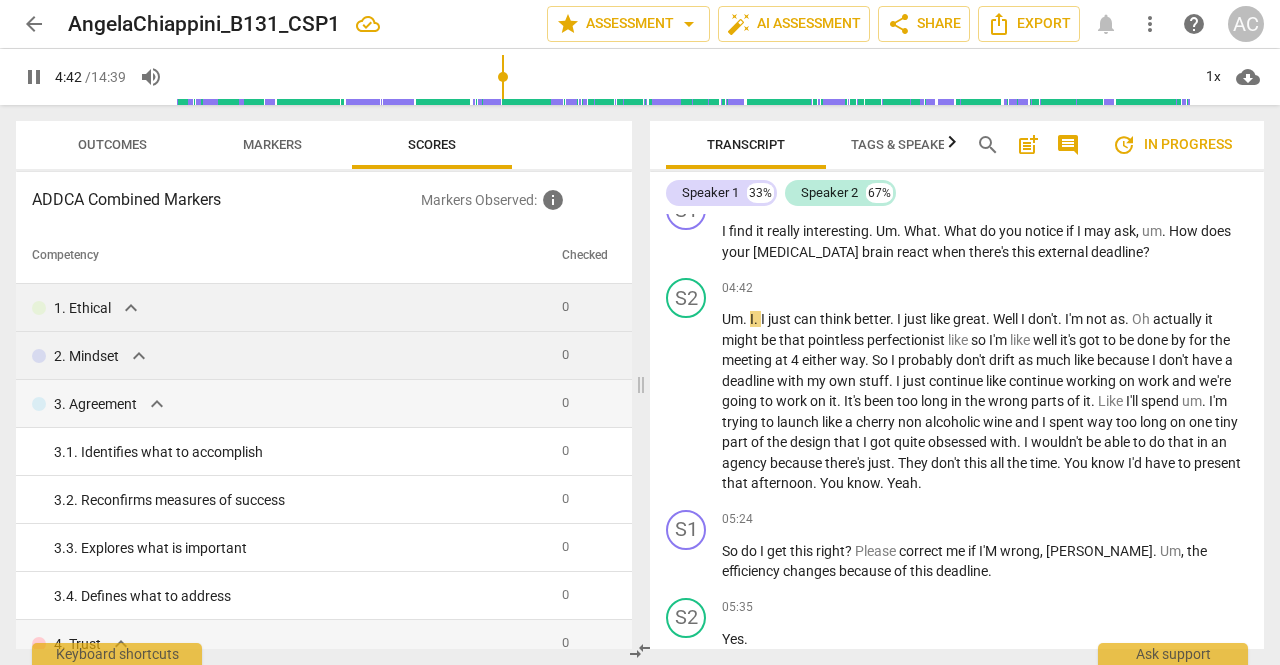scroll, scrollTop: 2641, scrollLeft: 0, axis: vertical 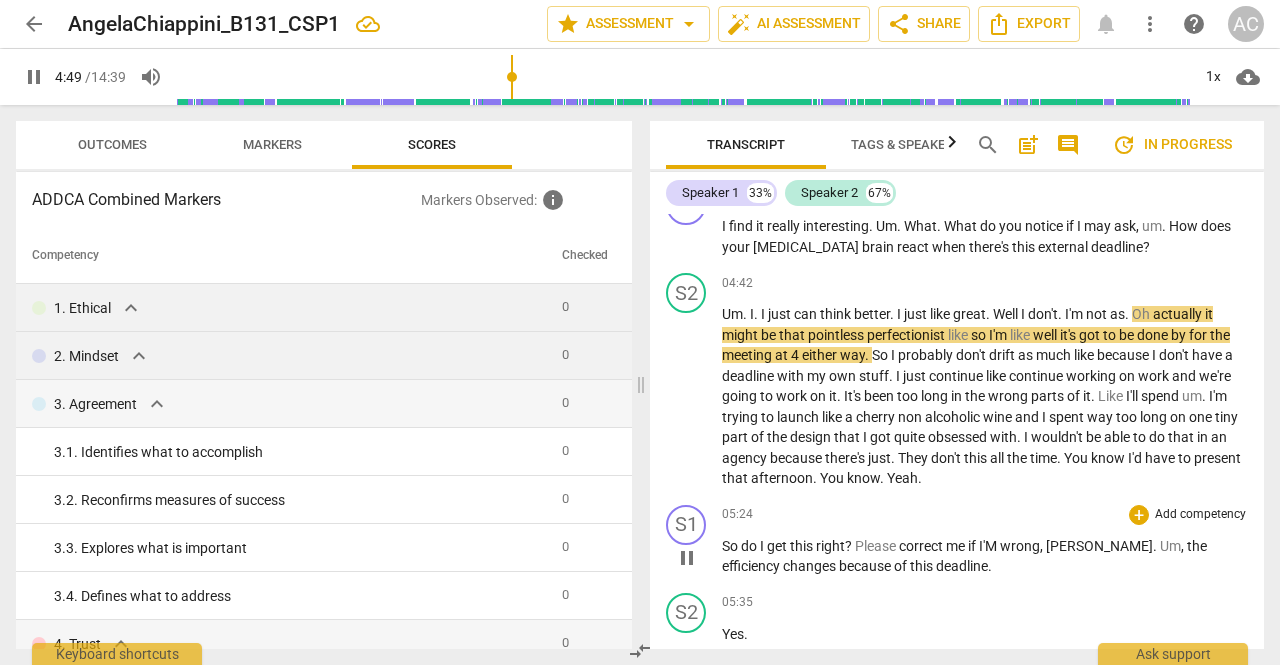 click on "I'M" at bounding box center [989, 546] 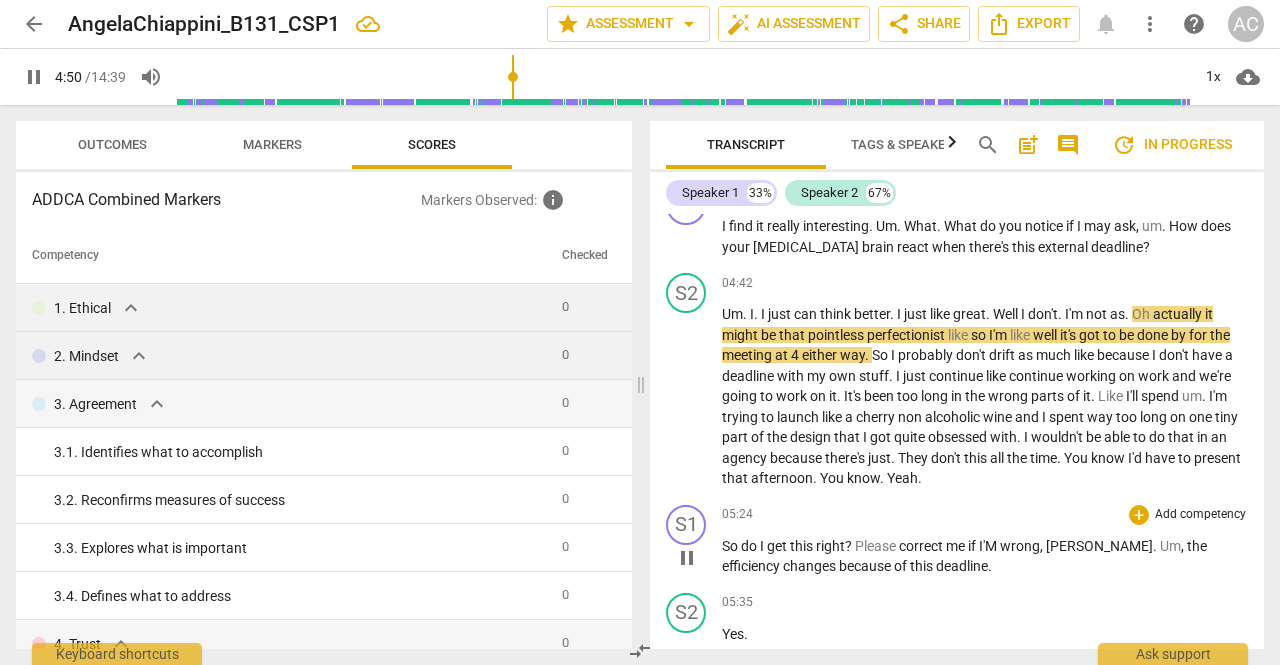 type on "291" 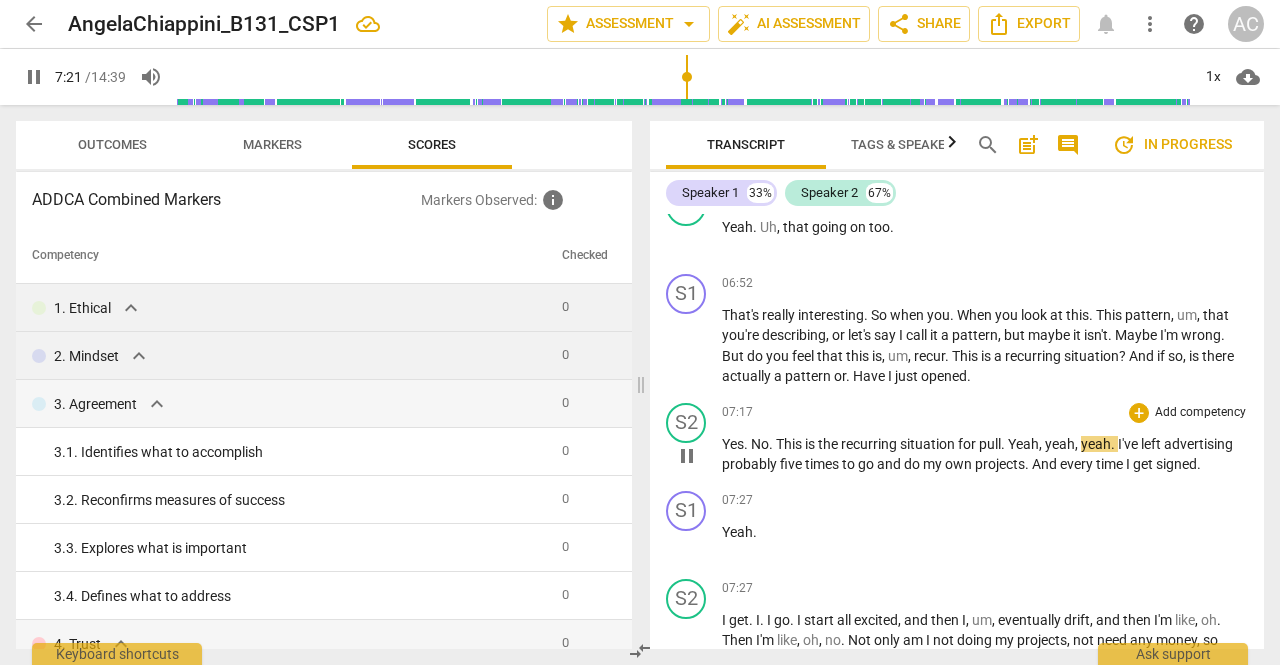 scroll, scrollTop: 4544, scrollLeft: 0, axis: vertical 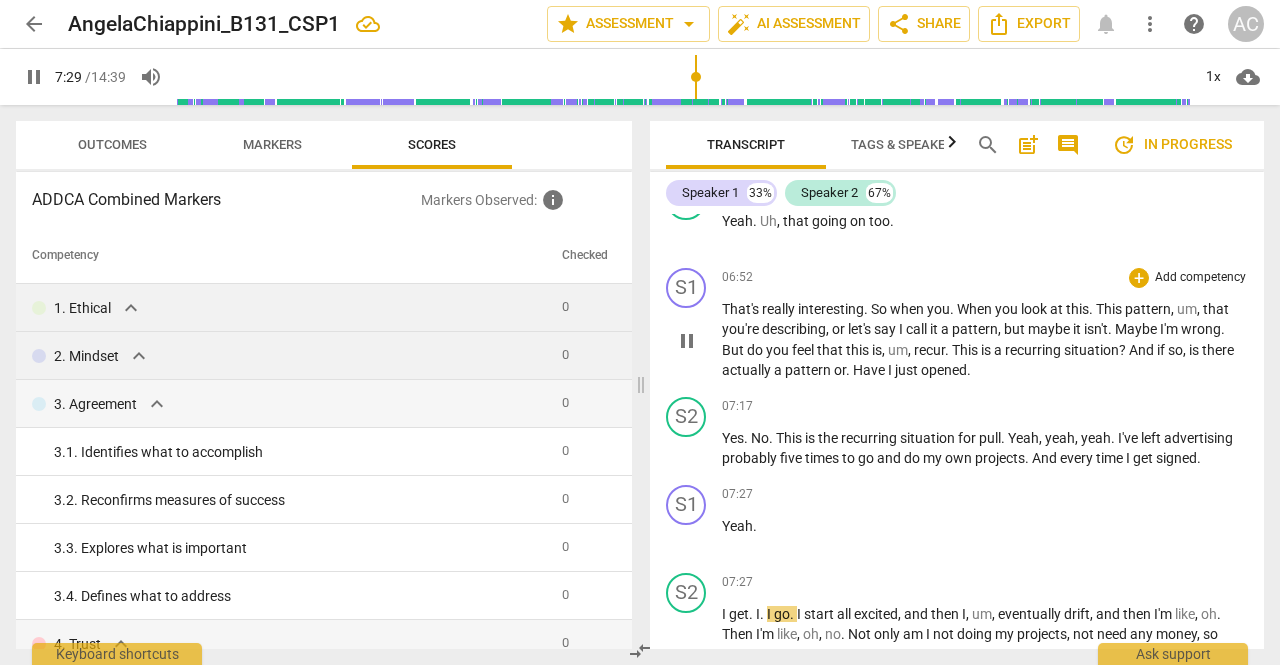 click on "opened" at bounding box center [944, 370] 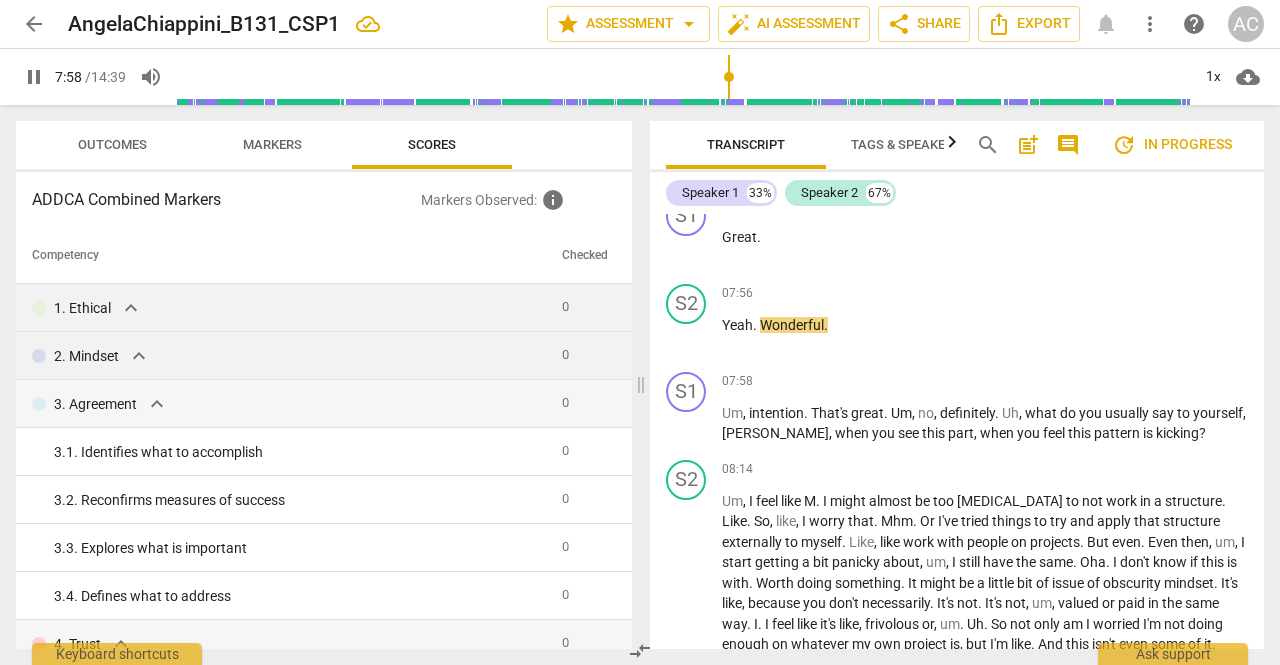 scroll, scrollTop: 5404, scrollLeft: 0, axis: vertical 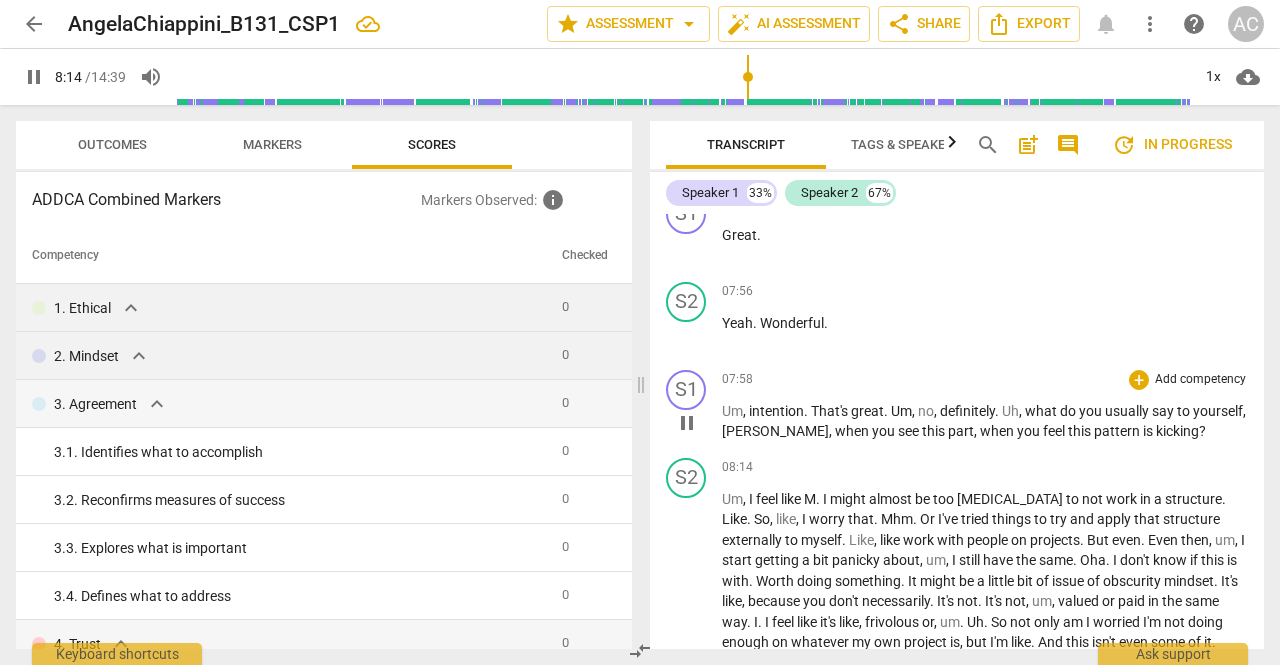 click on "kicking" at bounding box center (1177, 431) 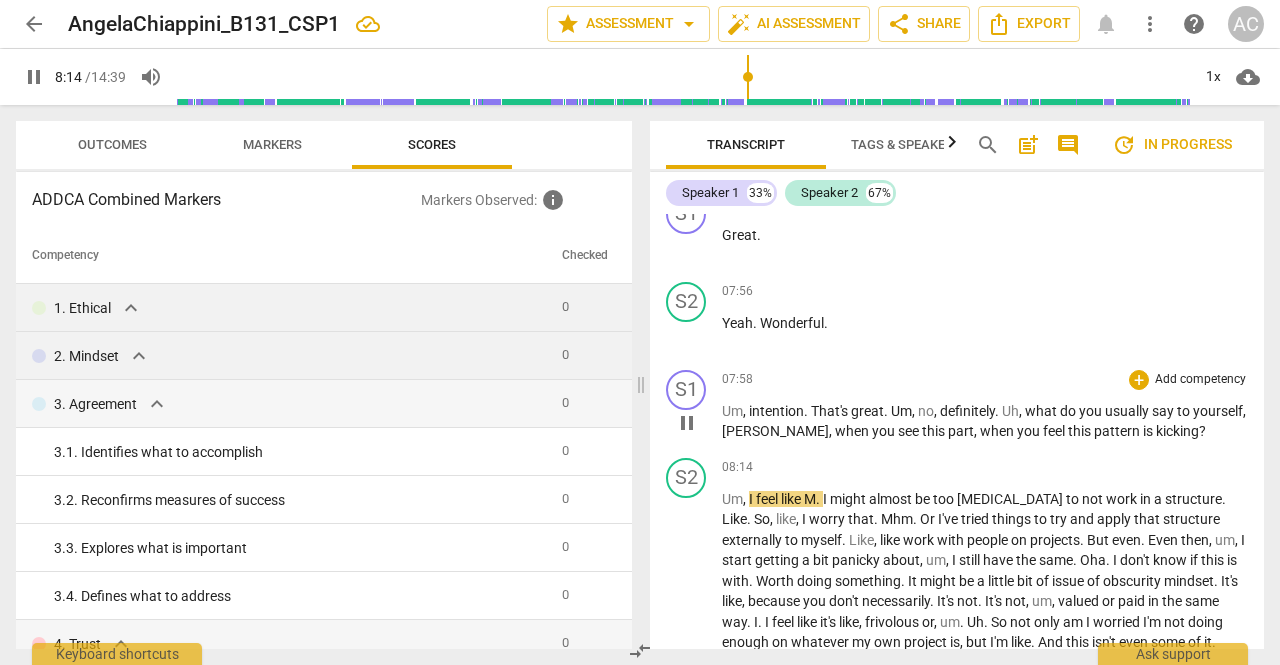 type on "495" 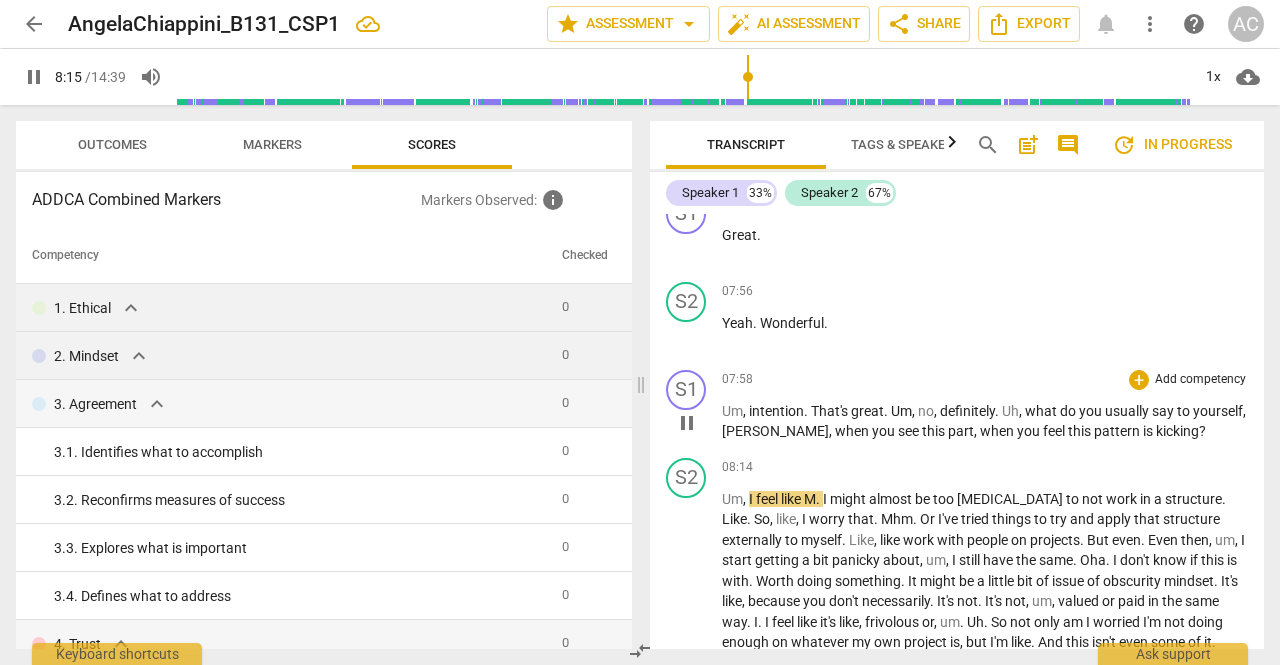 type 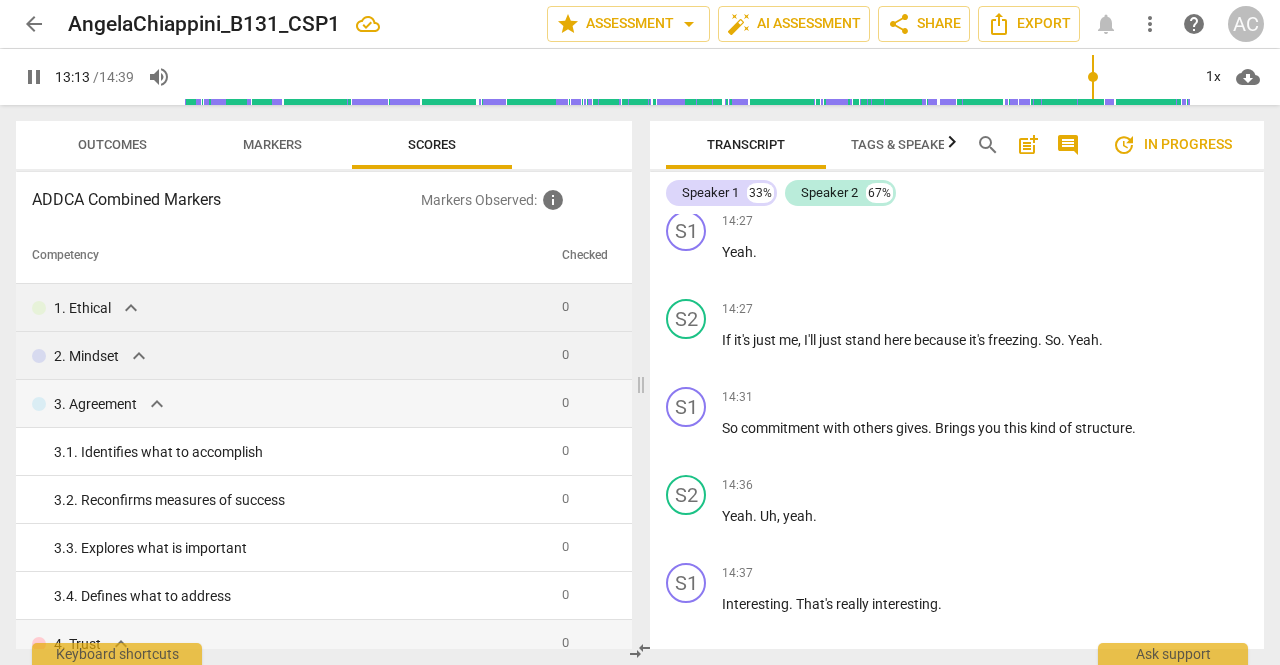 scroll, scrollTop: 10159, scrollLeft: 0, axis: vertical 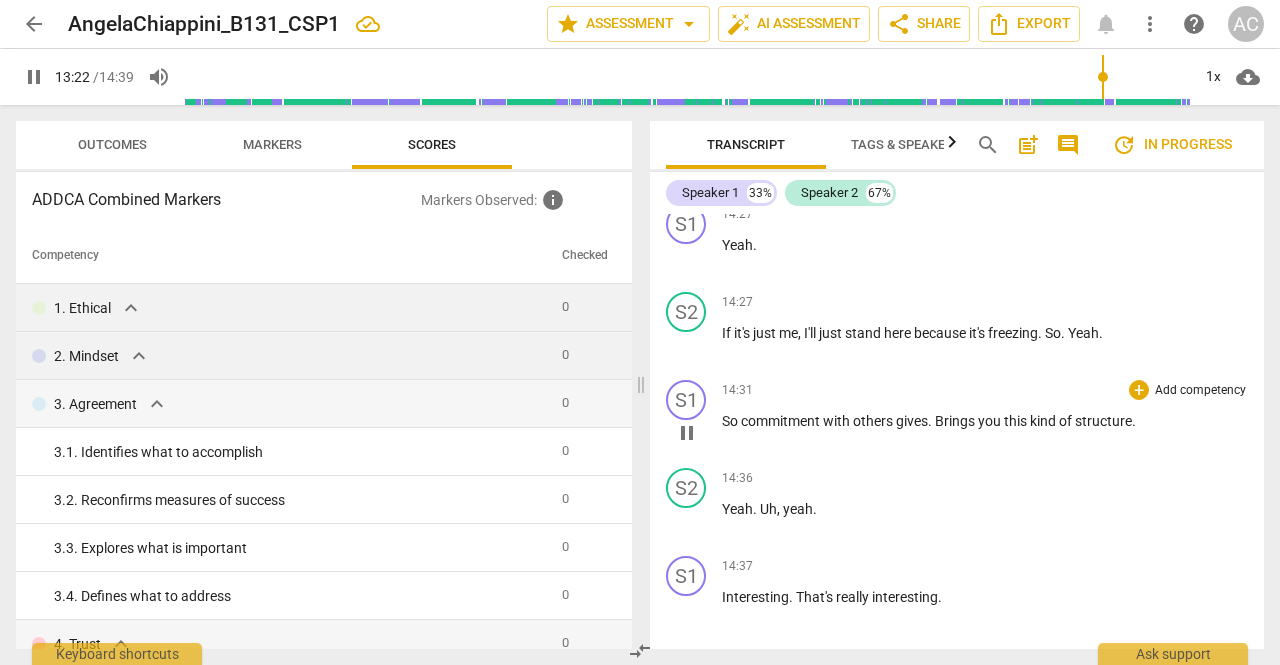 click on "gives" at bounding box center [912, 421] 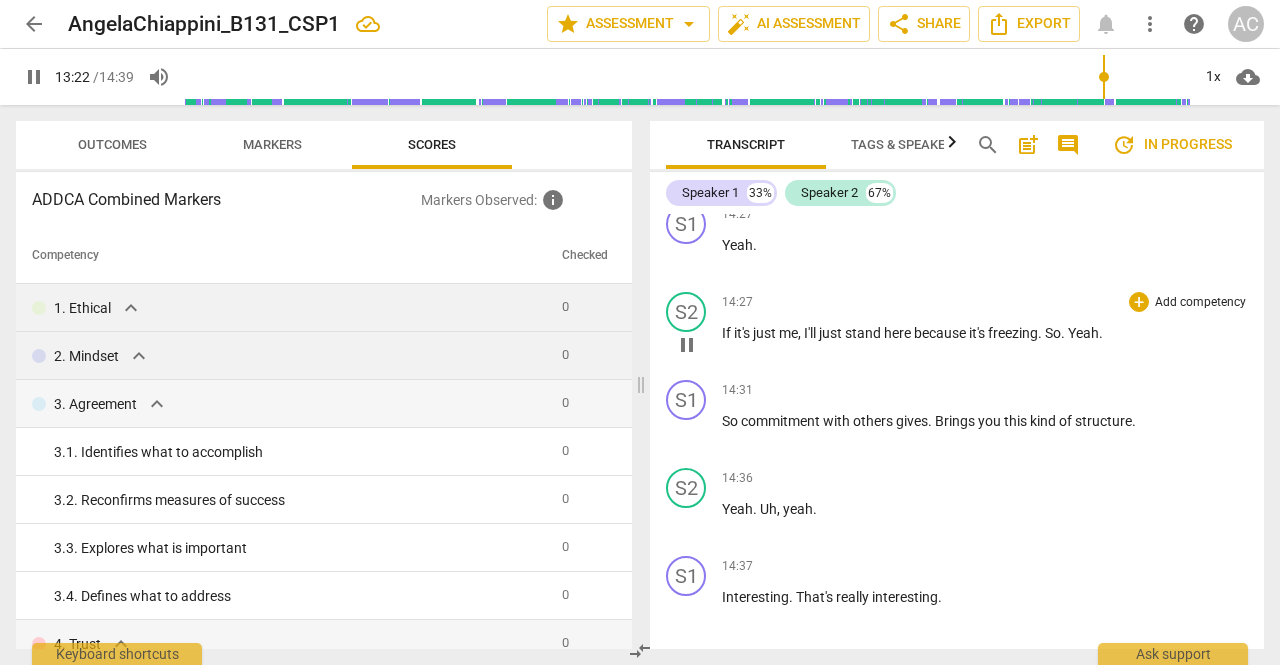 type on "803" 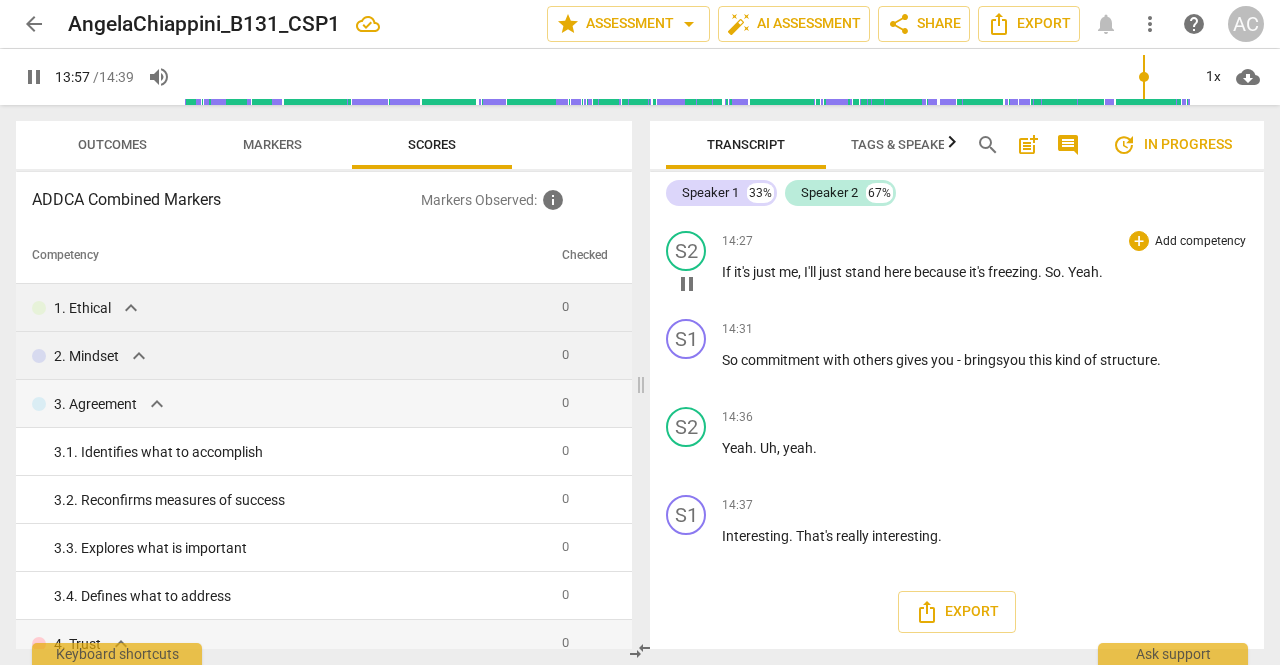 scroll, scrollTop: 9876, scrollLeft: 0, axis: vertical 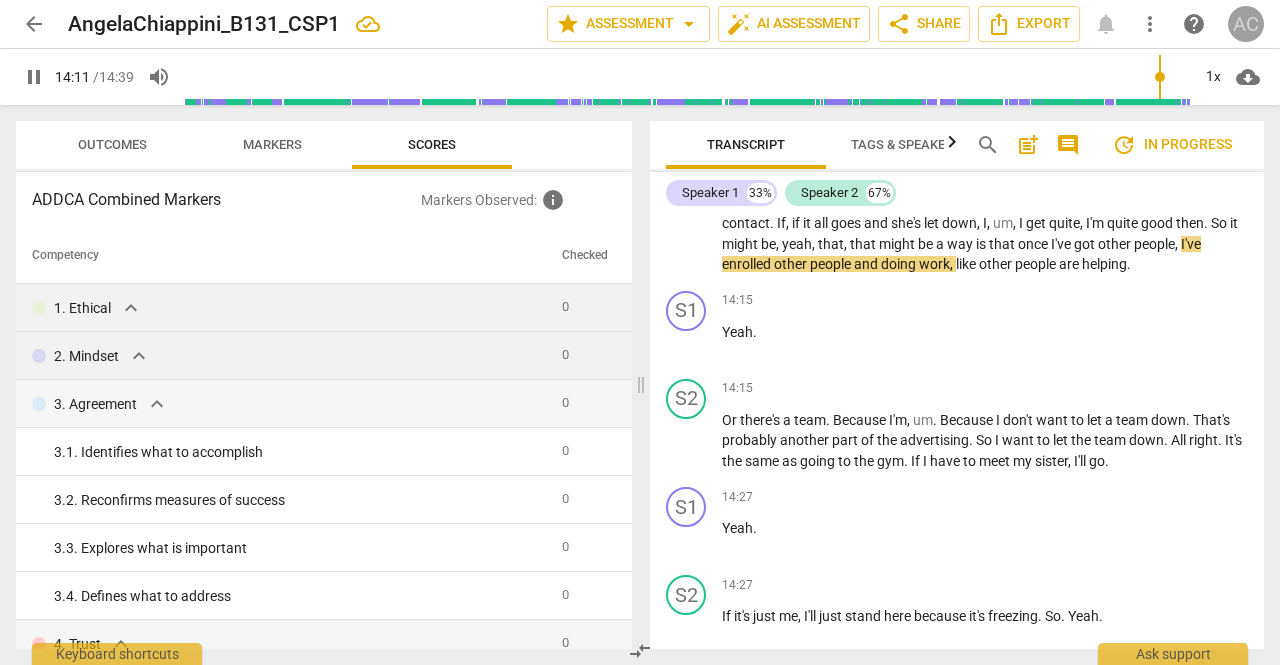 click on "AC" at bounding box center [1246, 24] 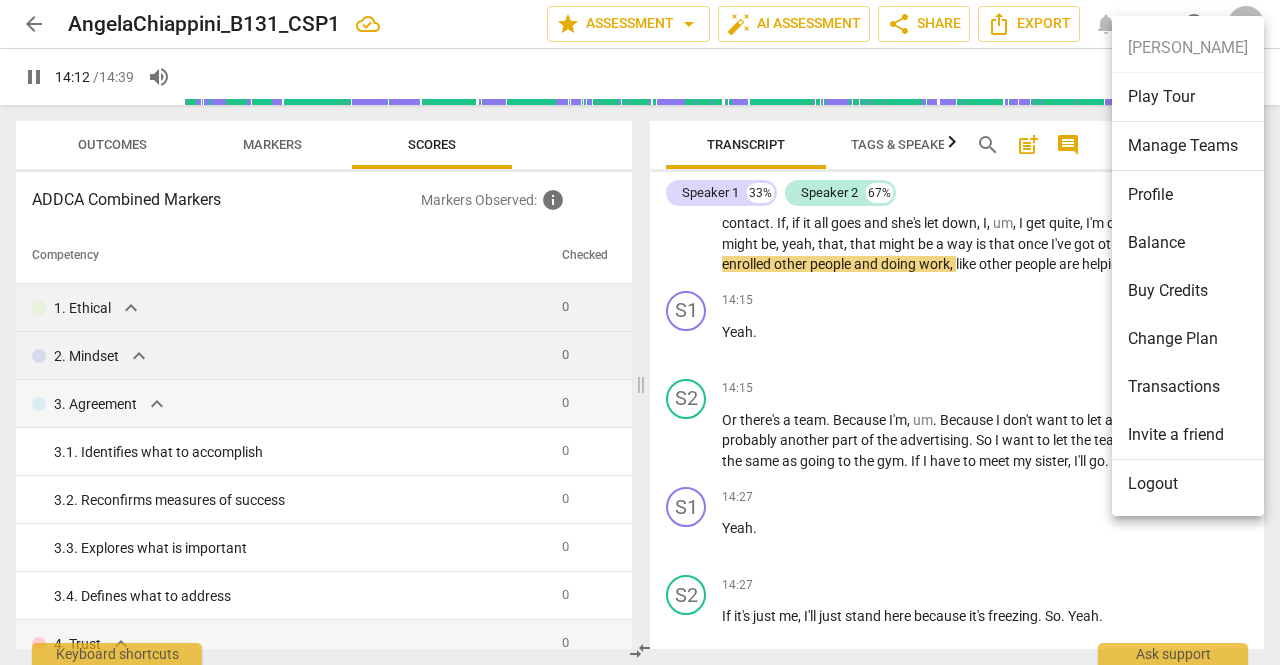 type on "853" 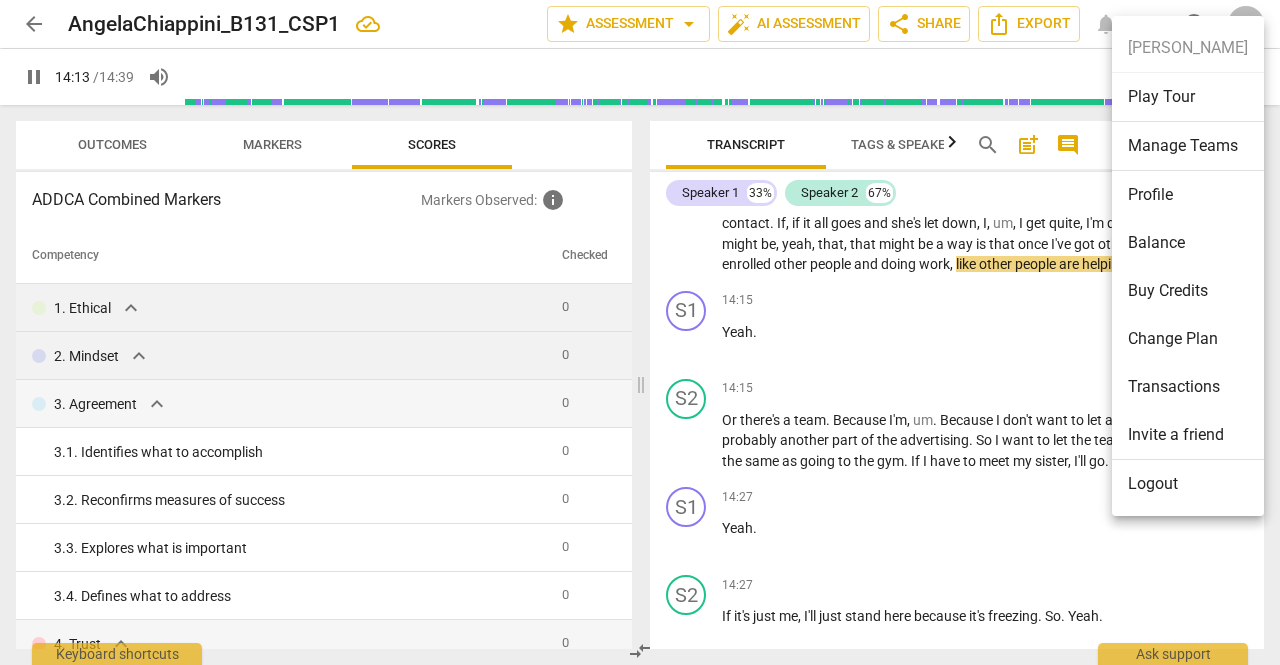 click on "Logout" at bounding box center (1188, 484) 